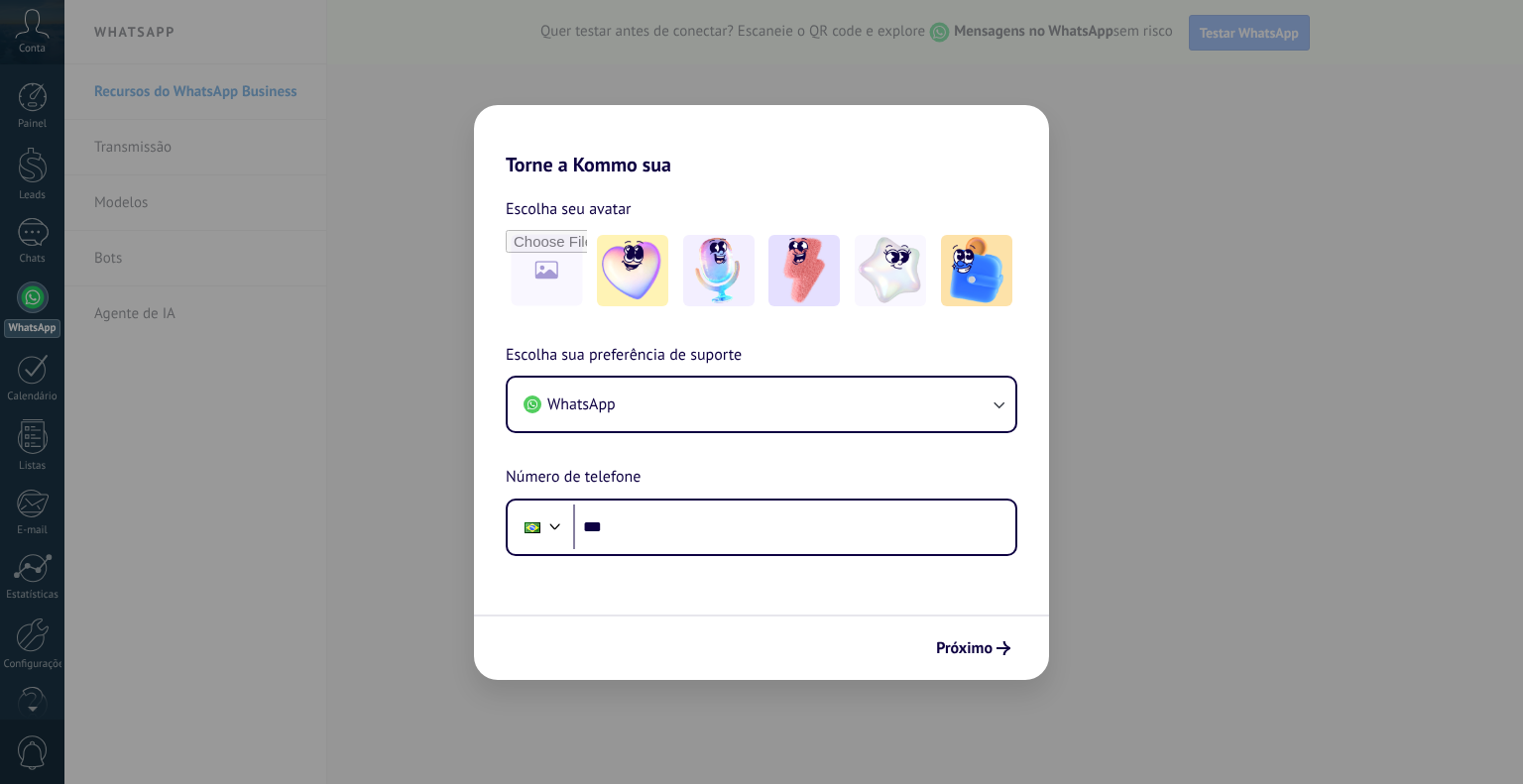 scroll, scrollTop: 0, scrollLeft: 0, axis: both 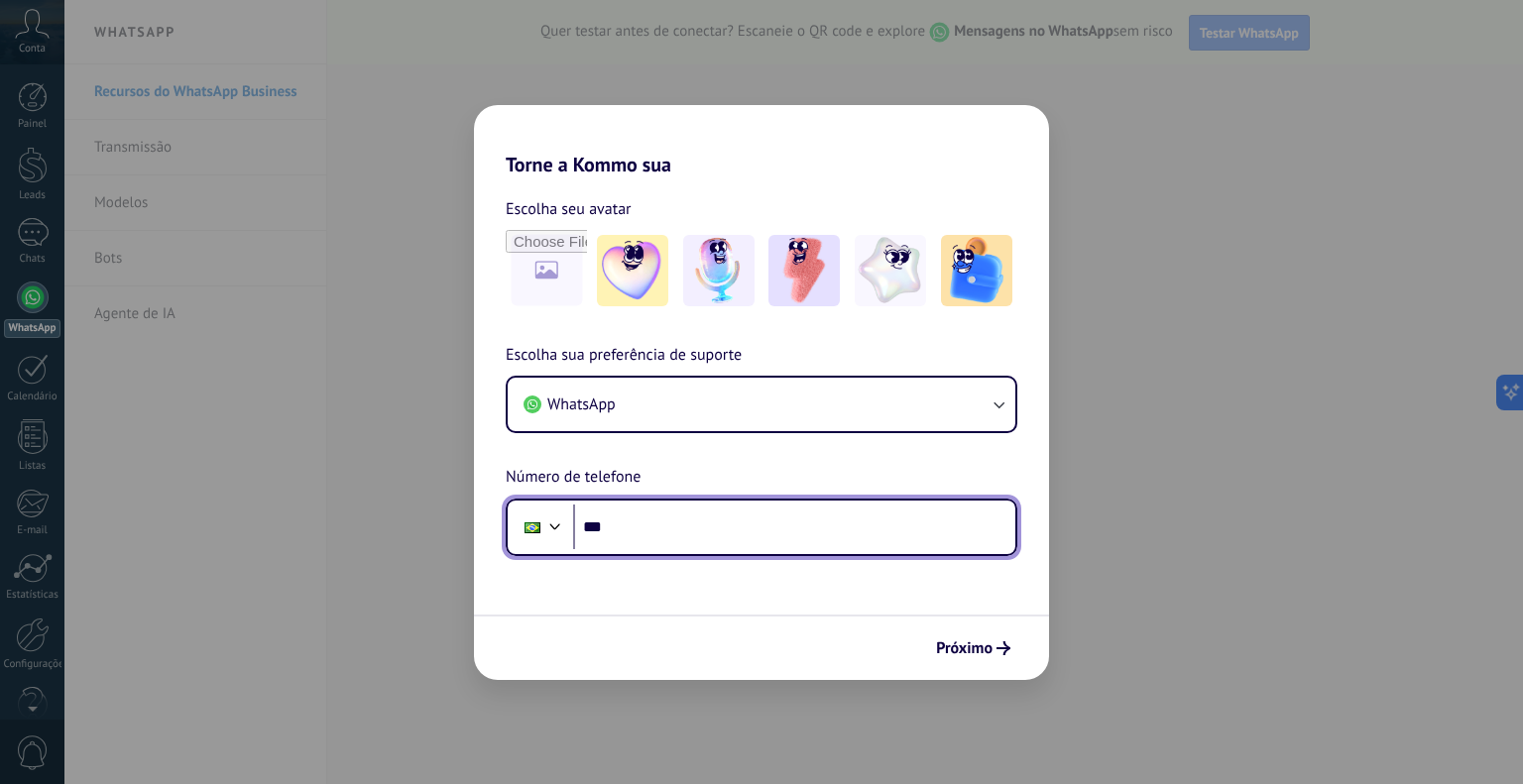 click on "***" at bounding box center (794, 527) 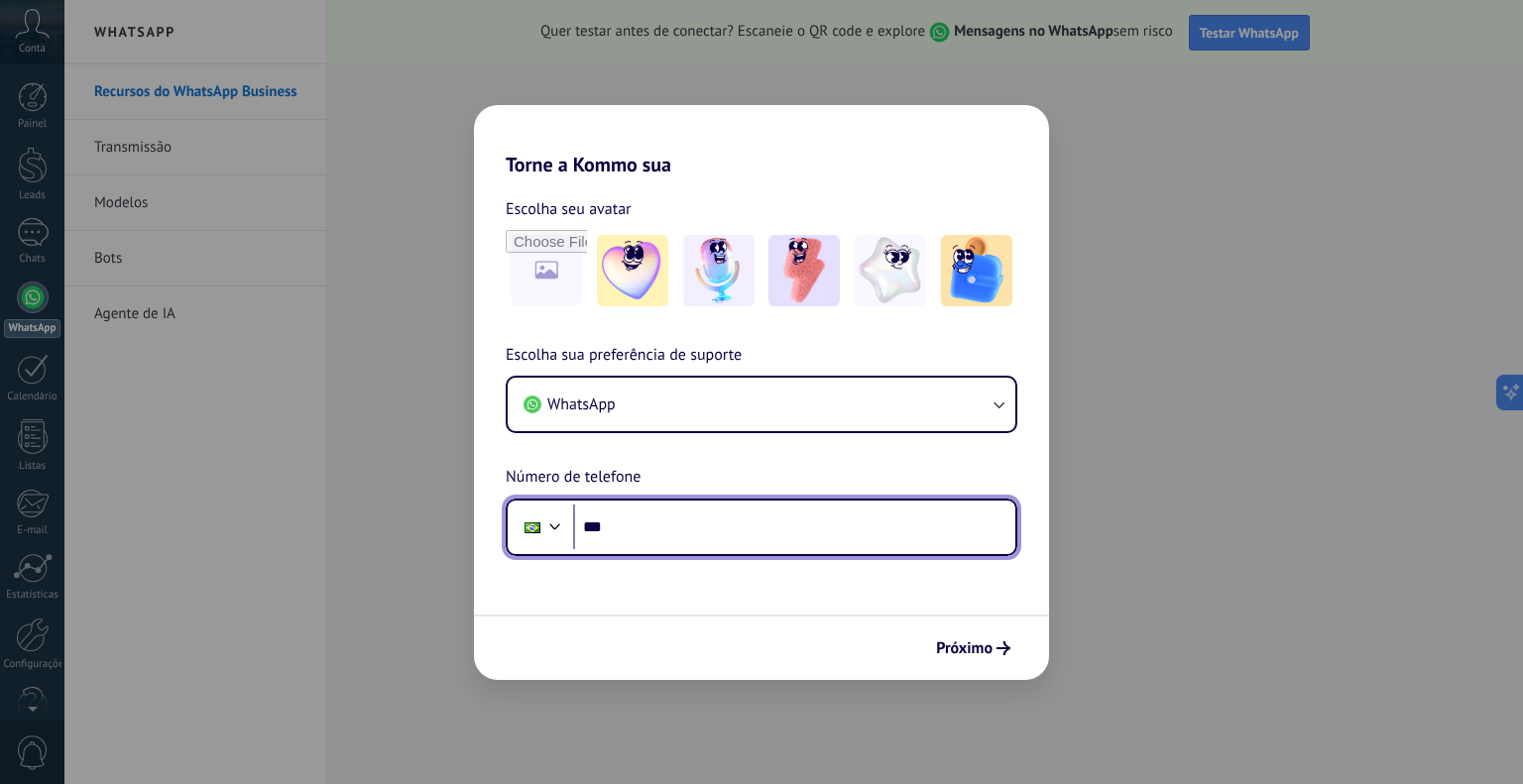 click on "***" at bounding box center [794, 527] 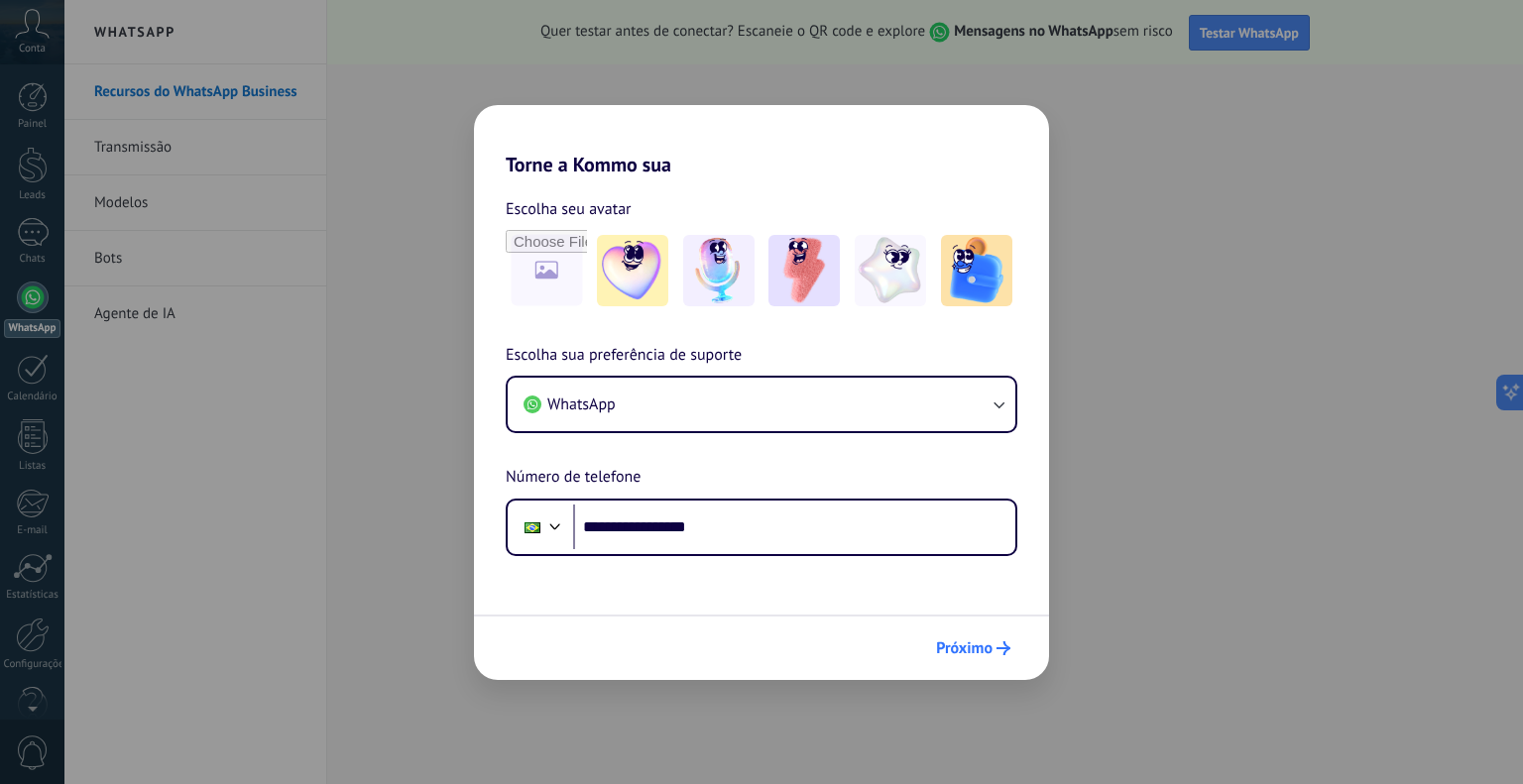 click on "Próximo" at bounding box center [973, 648] 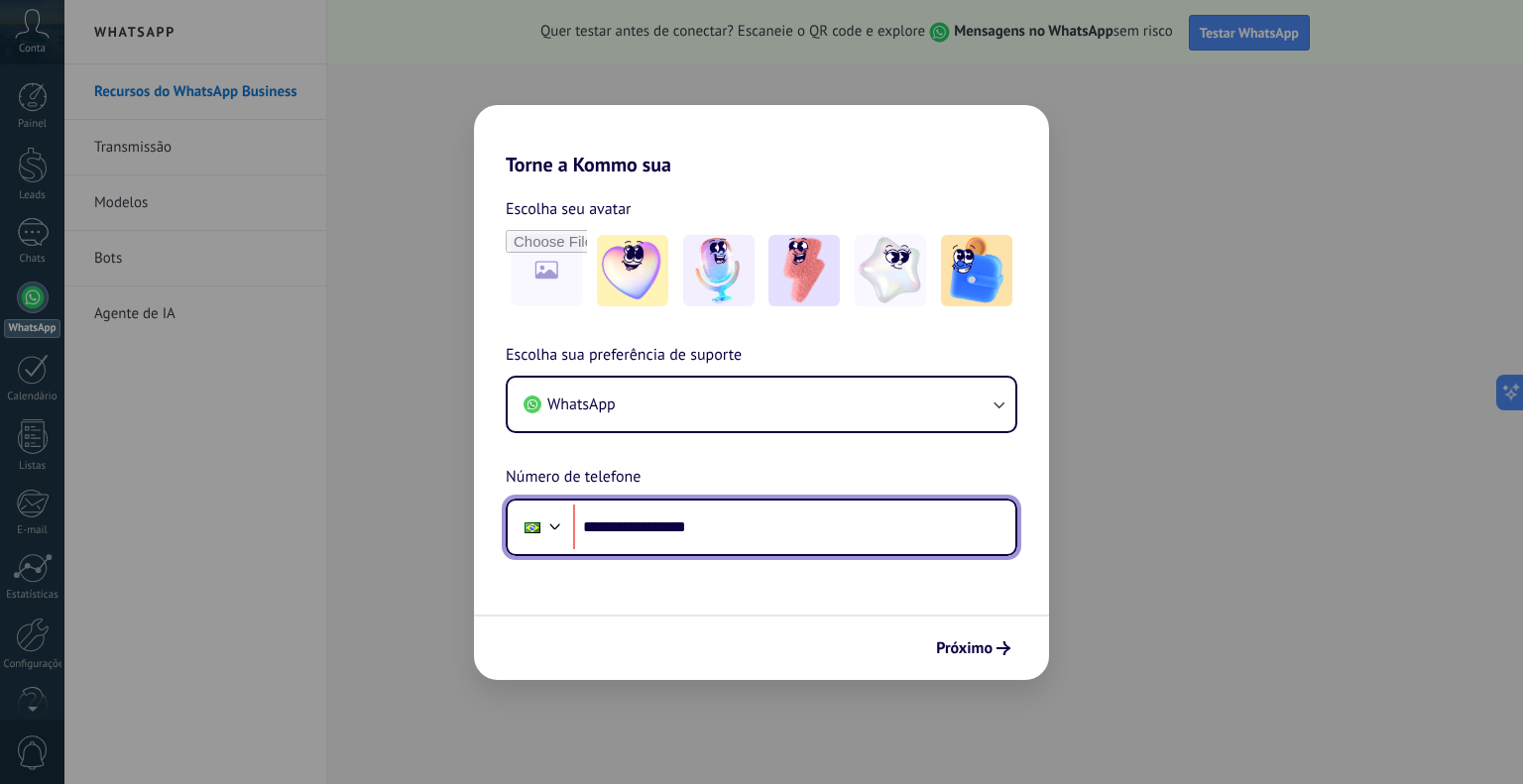 click on "**********" at bounding box center (794, 527) 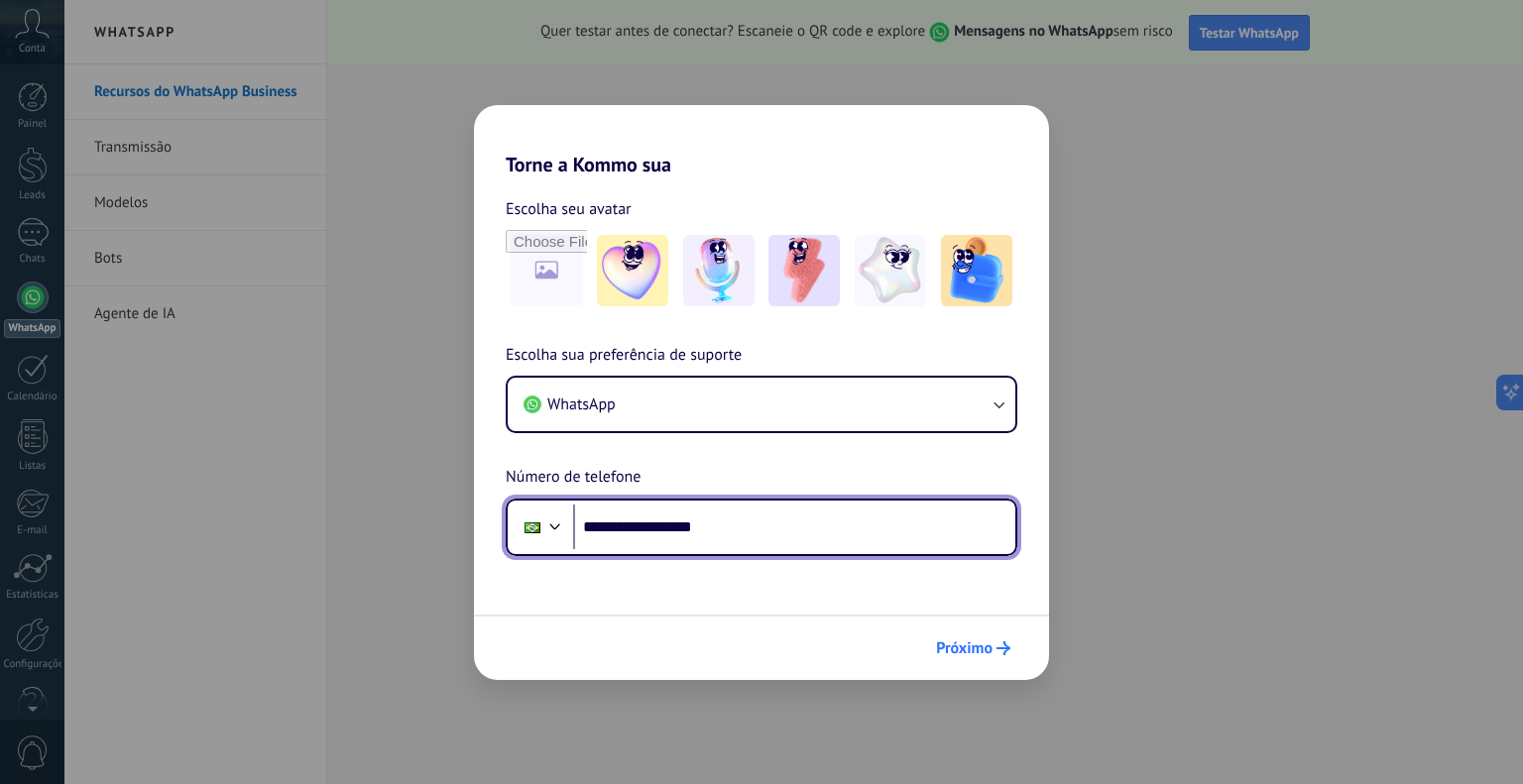 type on "**********" 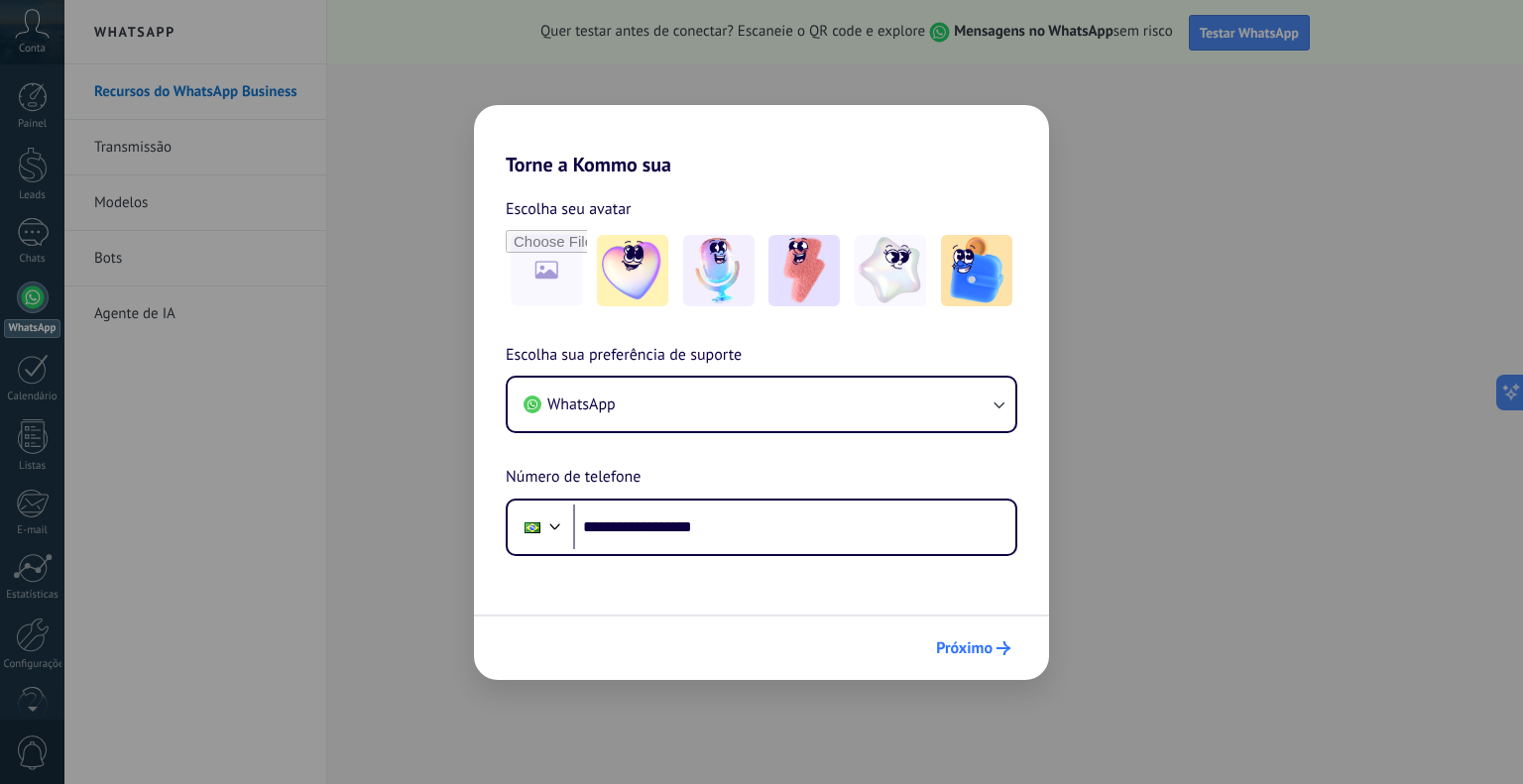 click on "Próximo" at bounding box center [973, 648] 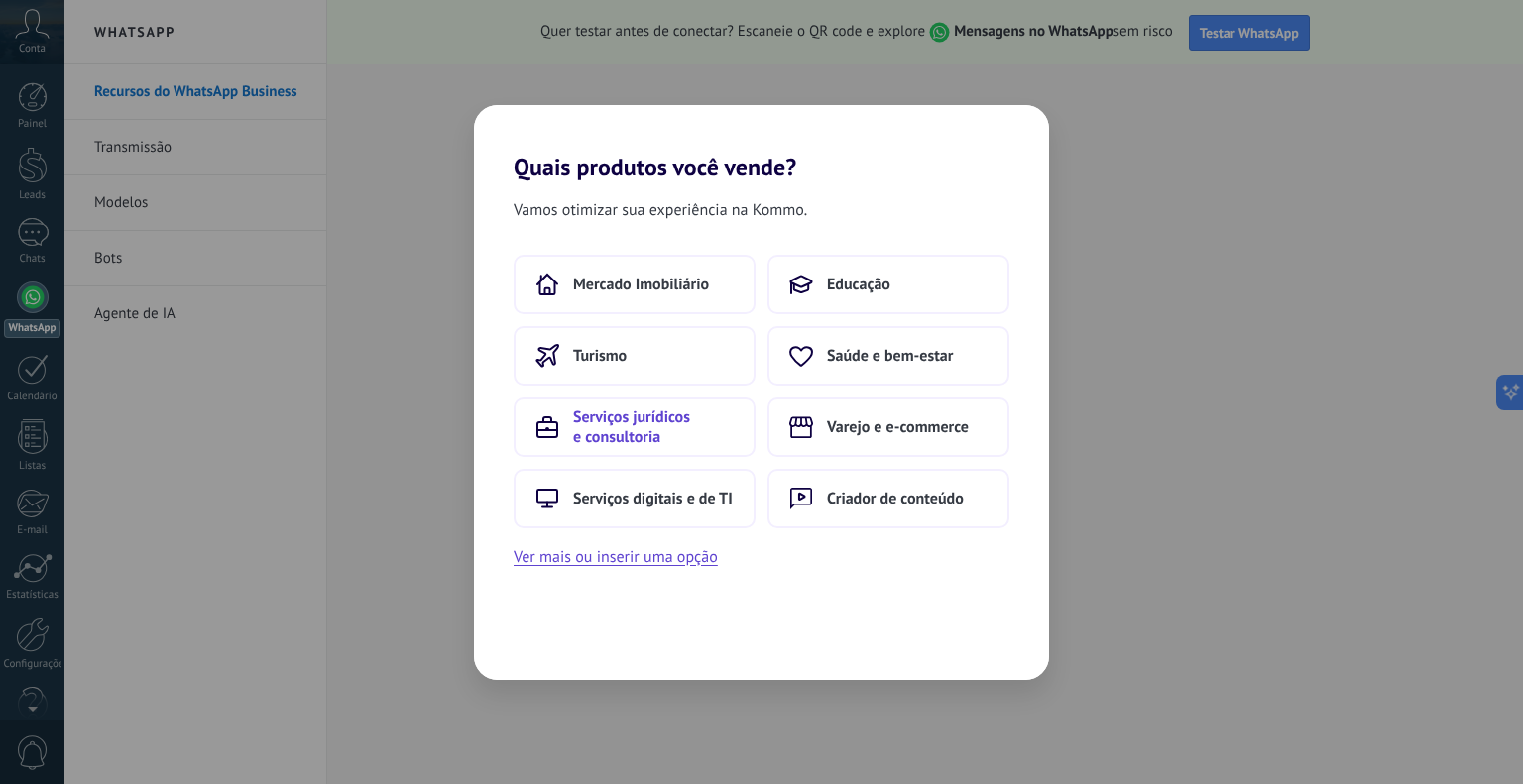 click on "Serviços jurídicos e consultoria" at bounding box center [635, 427] 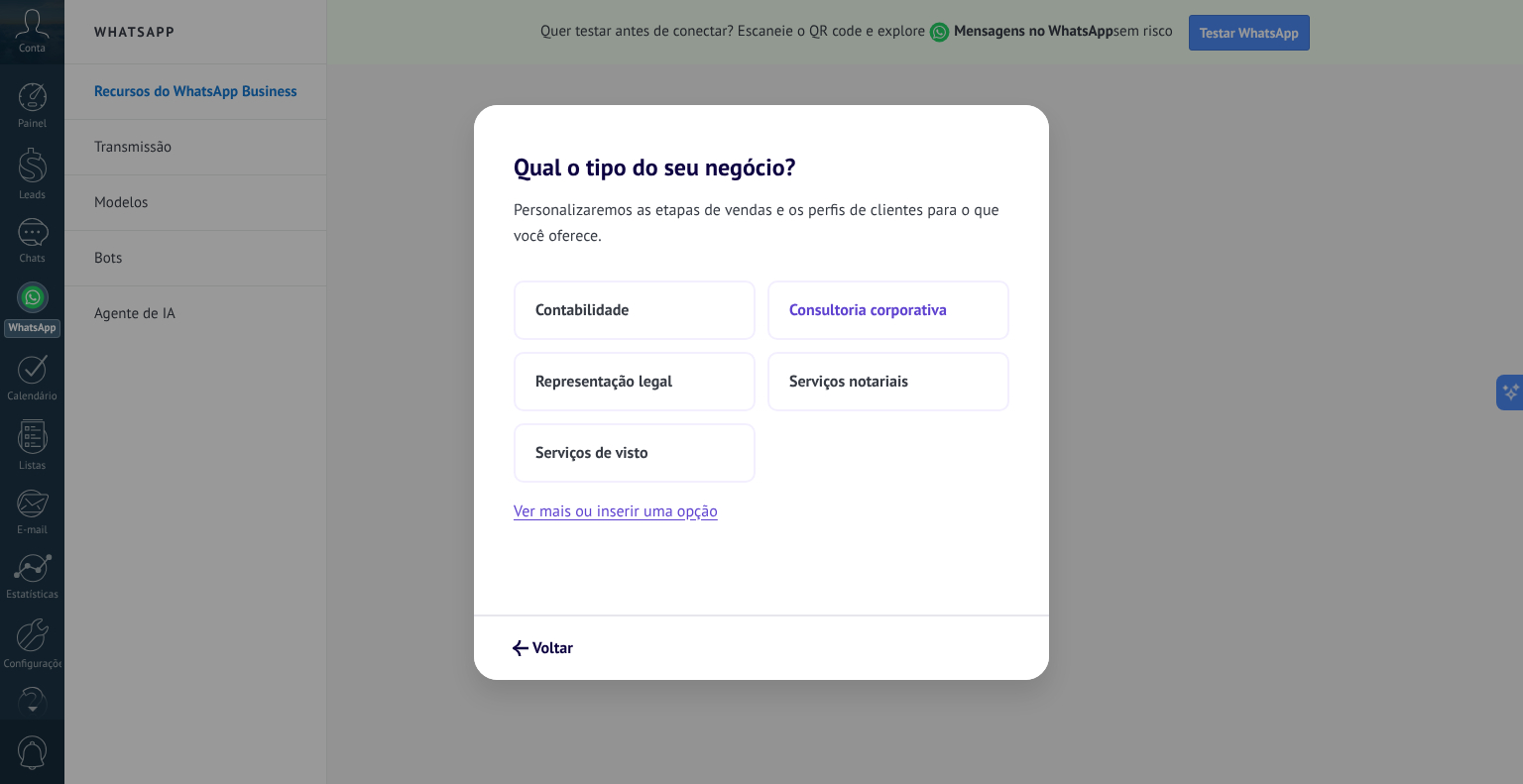 click on "Consultoria corporativa" at bounding box center [888, 310] 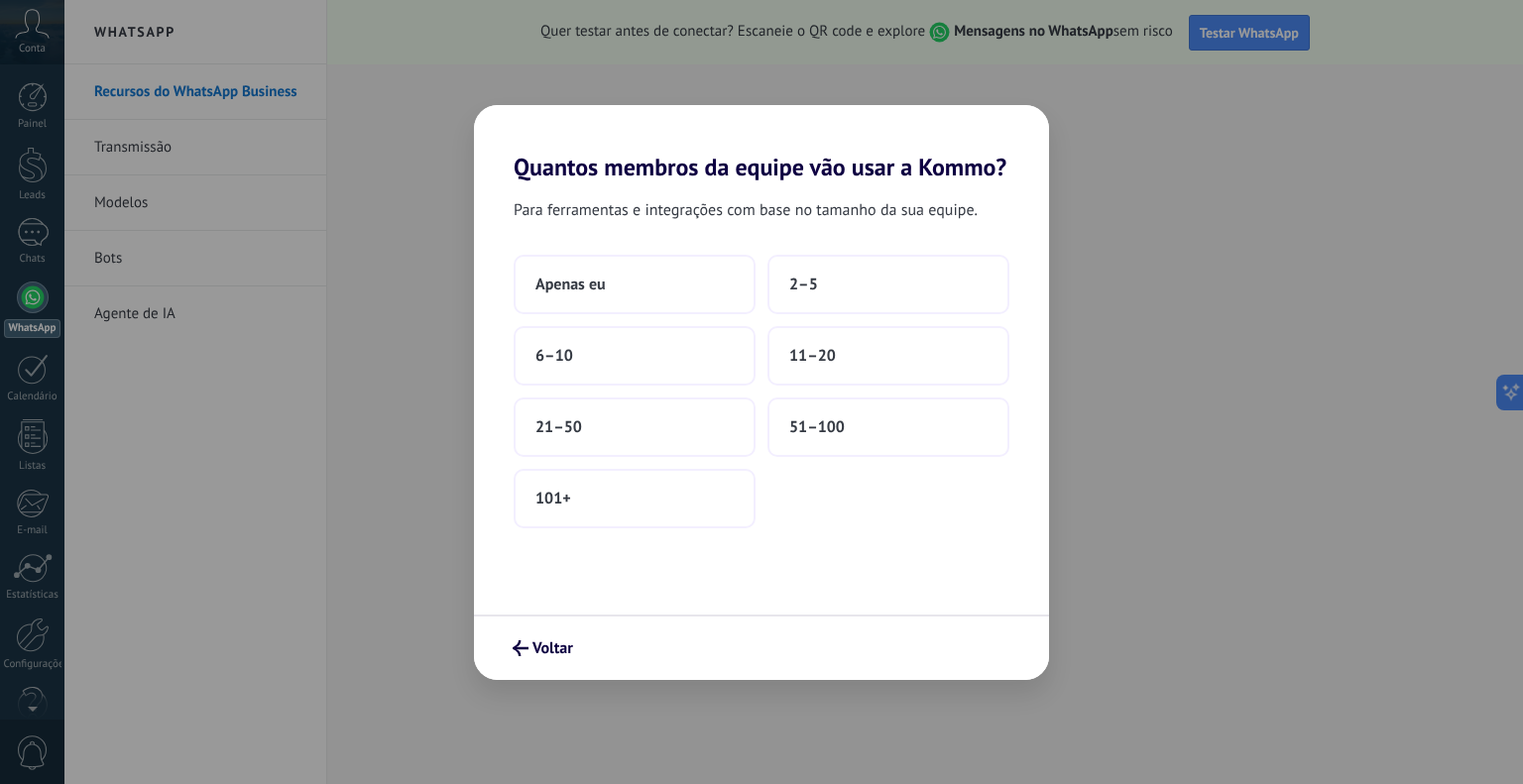 click on "2–5" at bounding box center (888, 284) 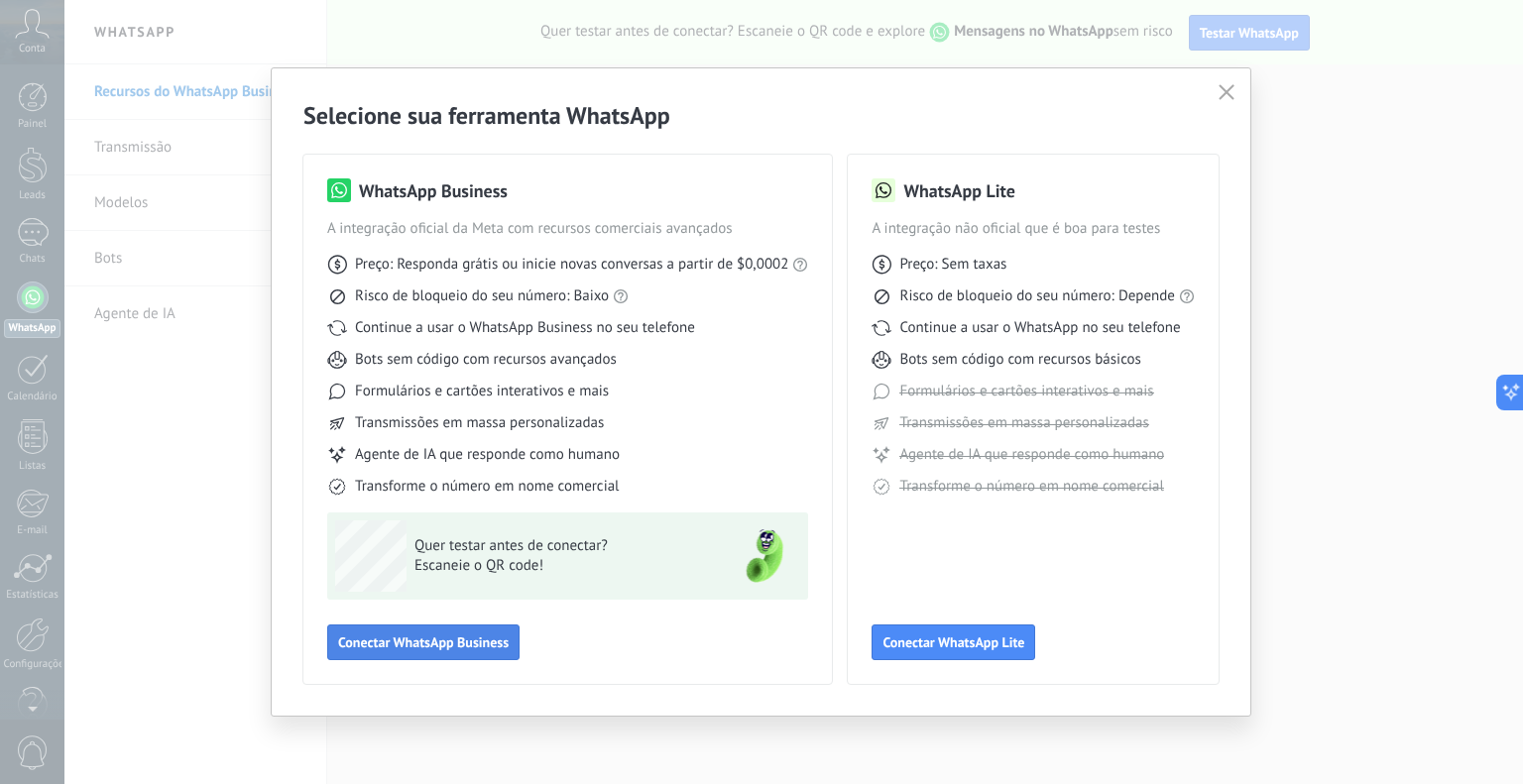 click on "Conectar WhatsApp Business" at bounding box center (423, 642) 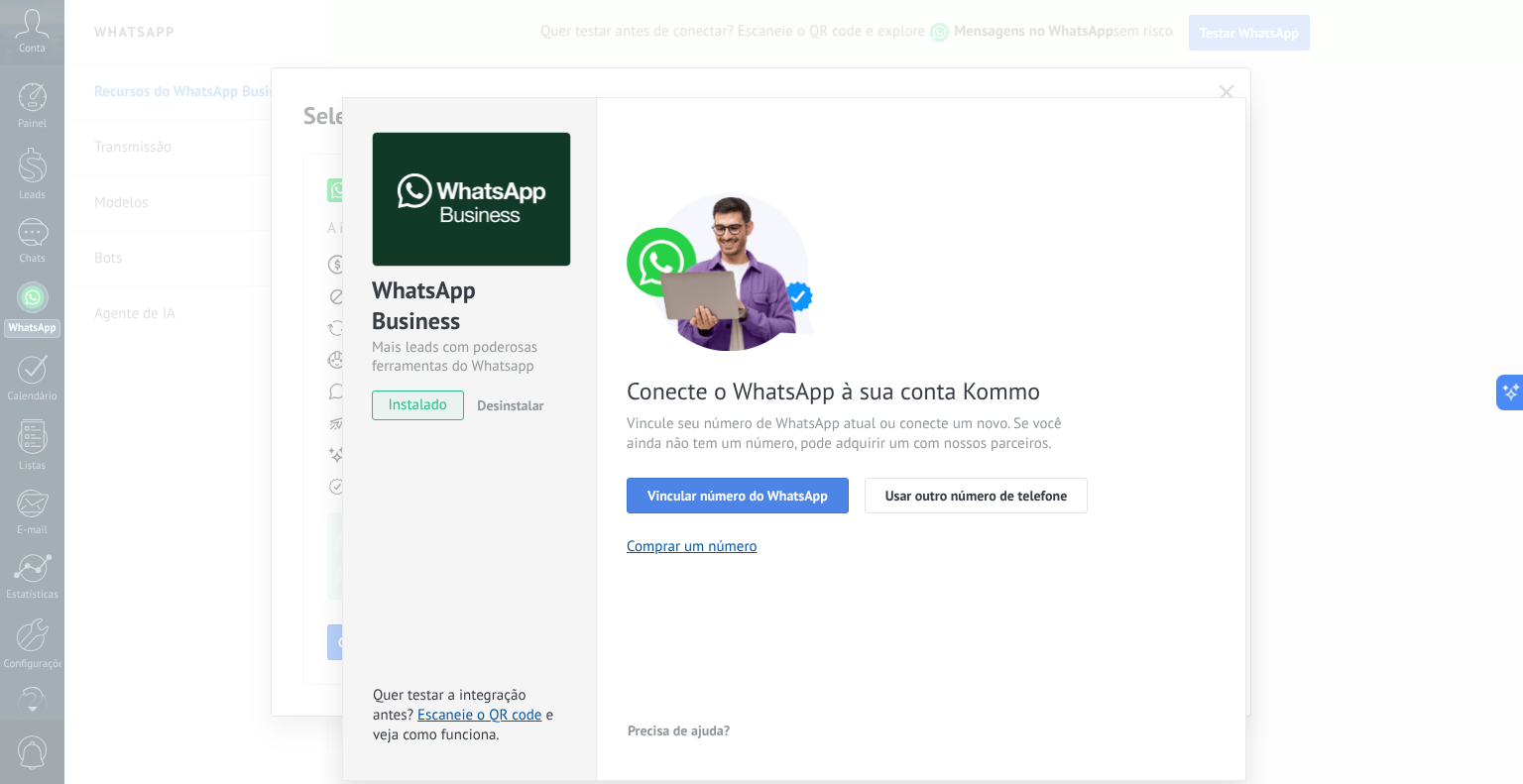 click on "Vincular número do WhatsApp" at bounding box center [738, 496] 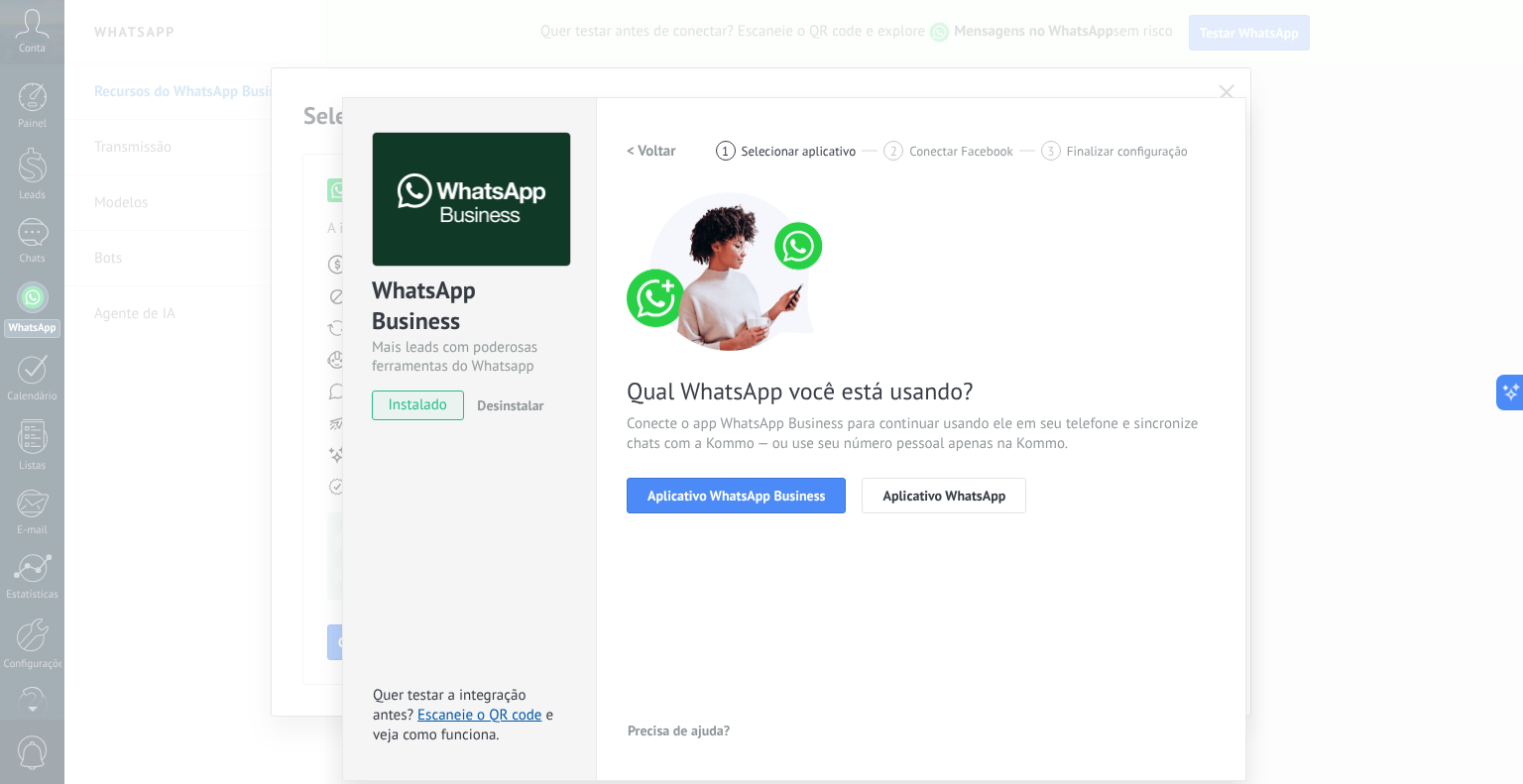 click on "Aplicativo WhatsApp Business" at bounding box center [736, 496] 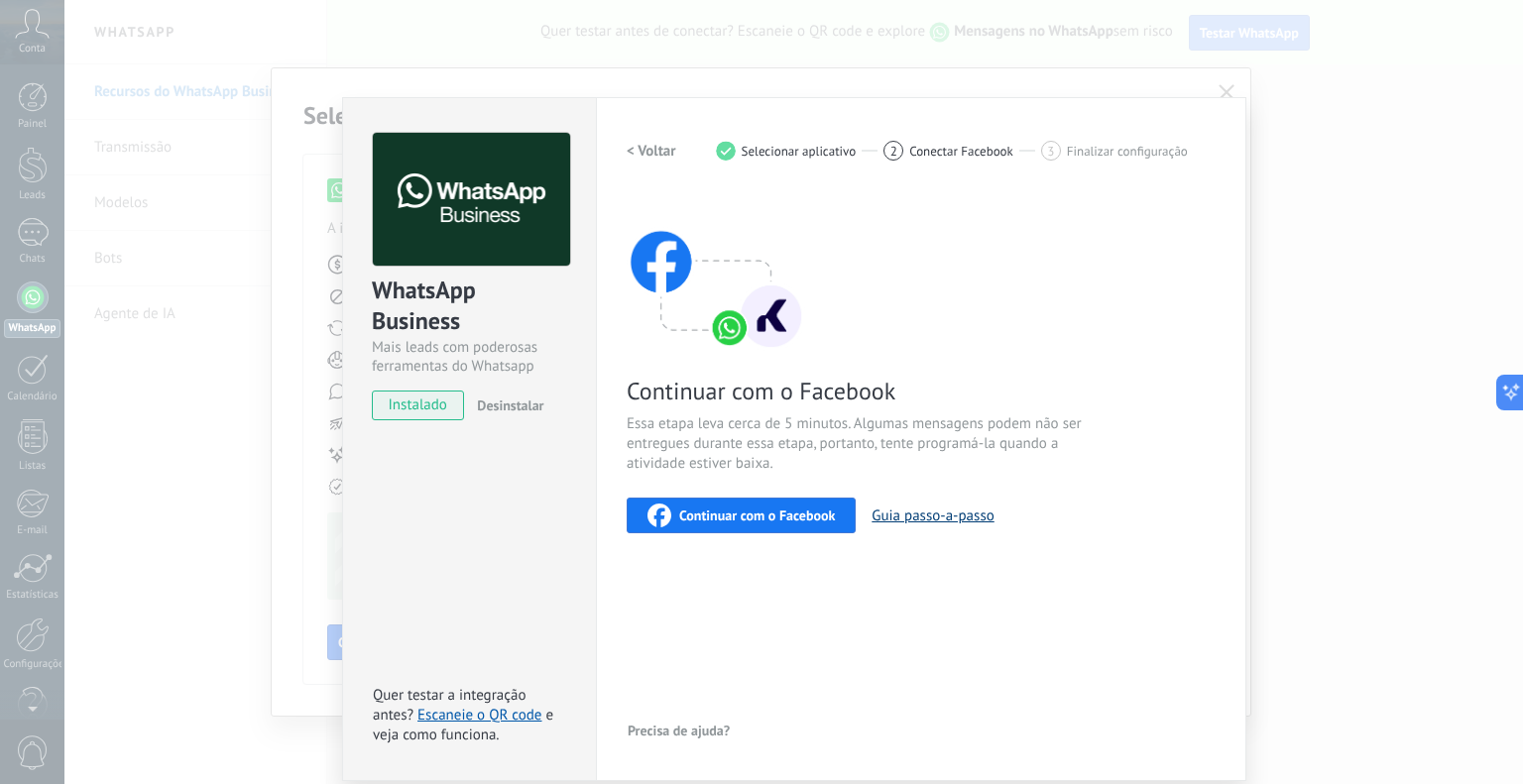 click on "Guia passo-a-passo" at bounding box center [932, 515] 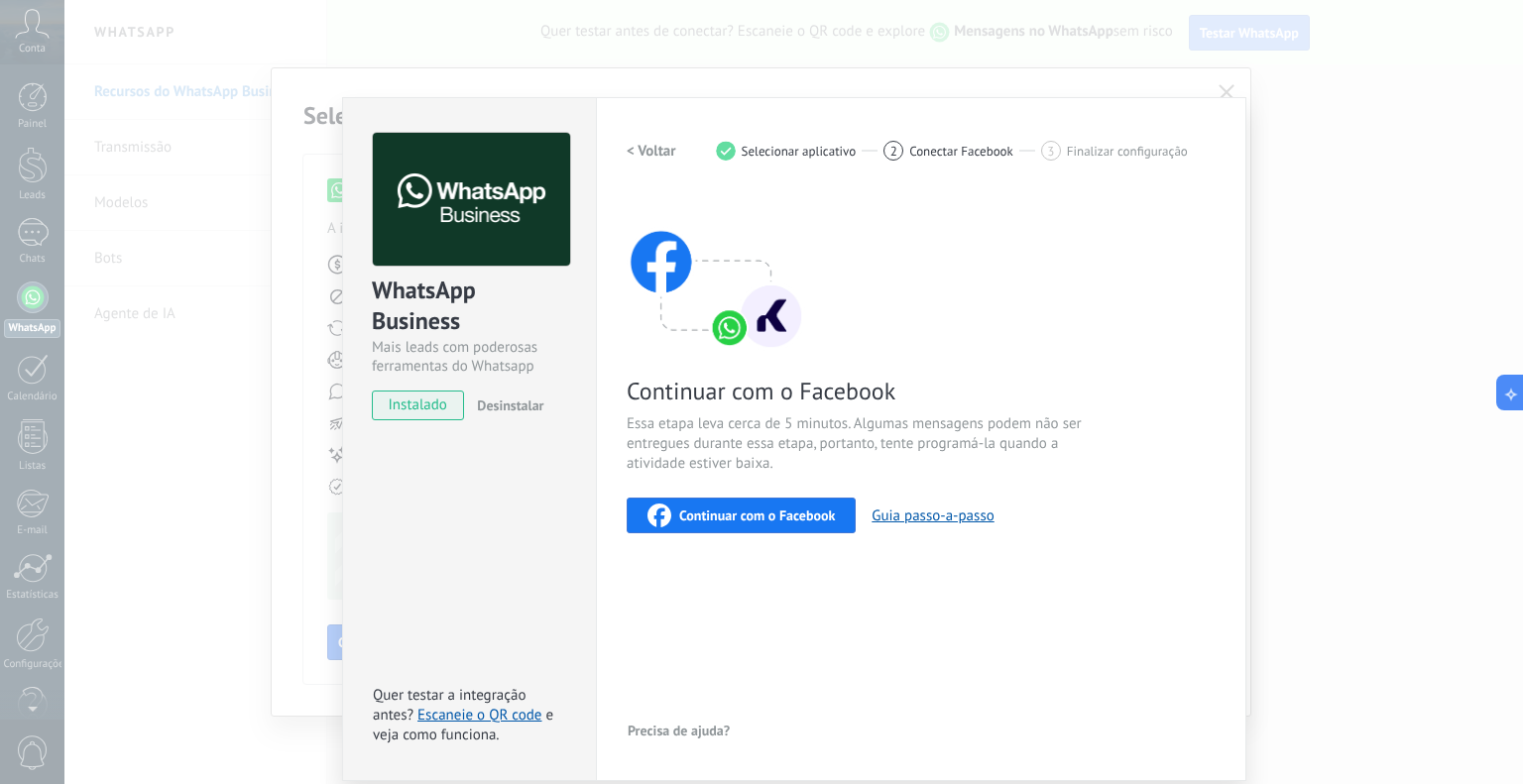 click on "Continuar com o Facebook" at bounding box center [757, 515] 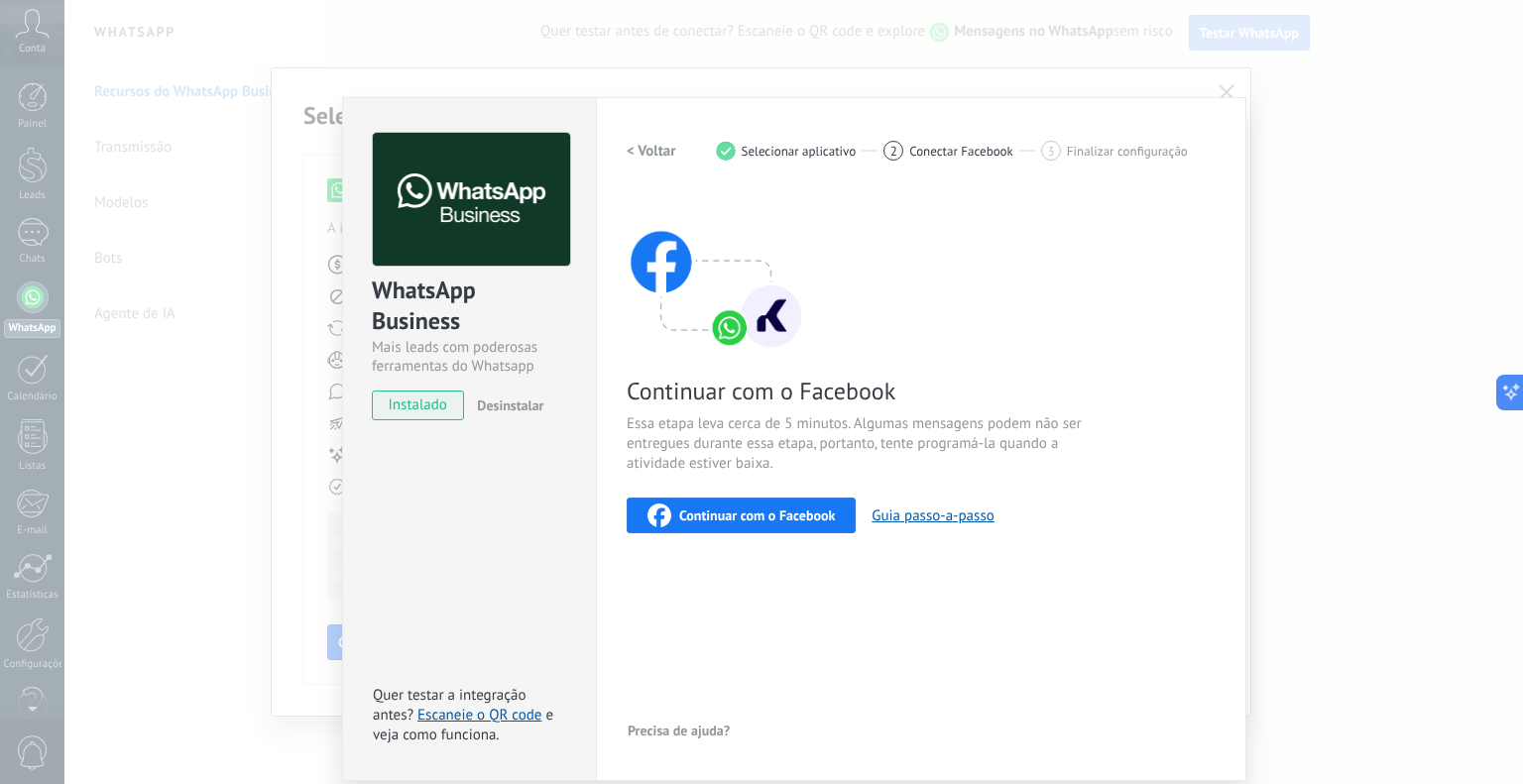 click on "WhatsApp Business Mais leads com poderosas ferramentas do Whatsapp instalado Desinstalar Quer testar a integração antes?   Escaneie o QR code   e veja como funciona. Configurações Autorização This tab logs the users who have granted integration access to this account. If you want to to remove a user's ability to send requests to the account on behalf of this integration, you can revoke access. If access is revoked from all users, the integration will stop working. This app is installed, but no one has given it access yet. WhatsApp Cloud API Mais _:  Salvar < Voltar 1 Selecionar aplicativo 2 Conectar Facebook 3 Finalizar configuração Continuar com o Facebook Essa etapa leva cerca de 5 minutos. Algumas mensagens podem não ser entregues durante essa etapa, portanto, tente programá-la quando a atividade estiver baixa. Continuar com o Facebook Guia passo-a-passo Precisa de ajuda?" at bounding box center (793, 392) 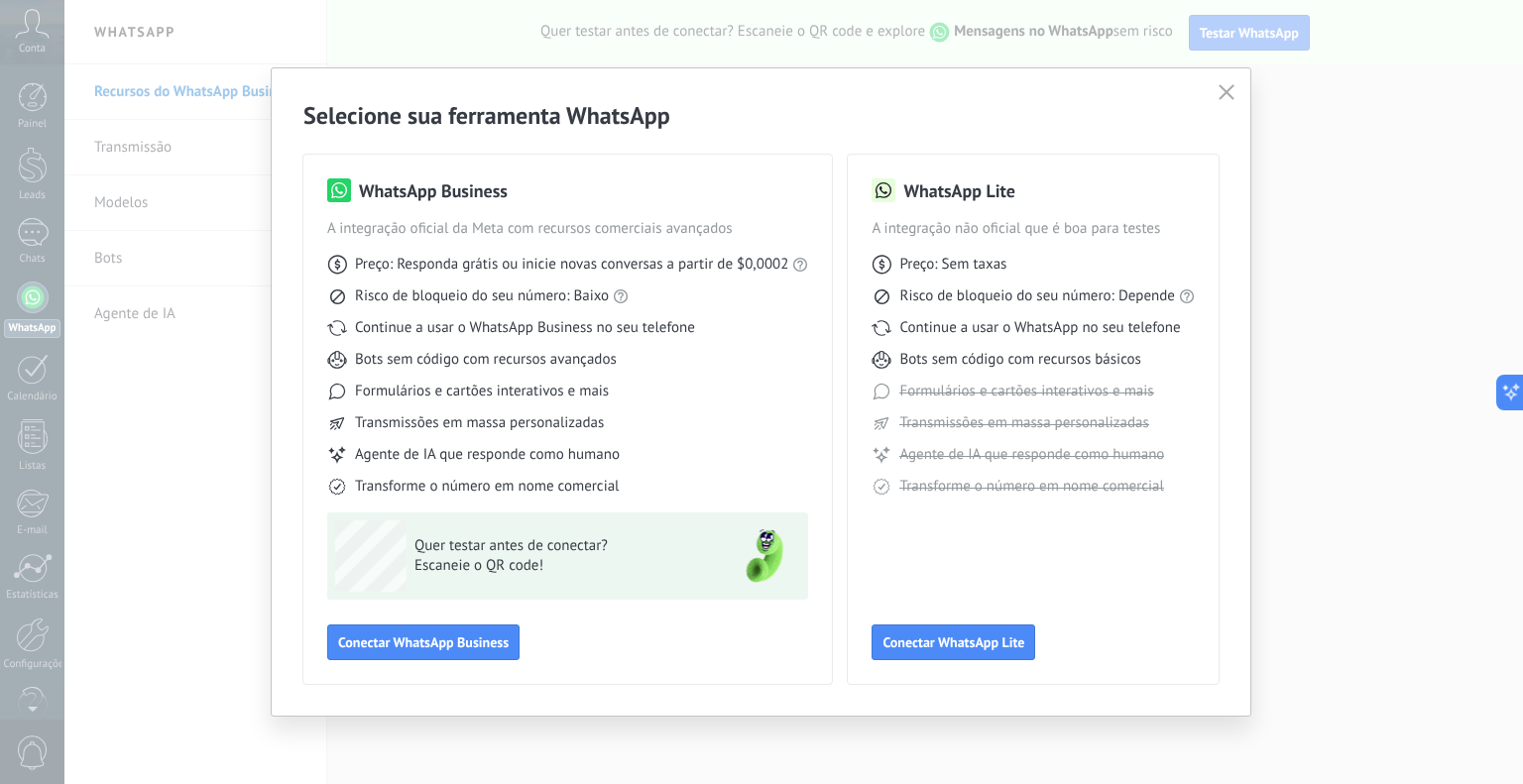 click 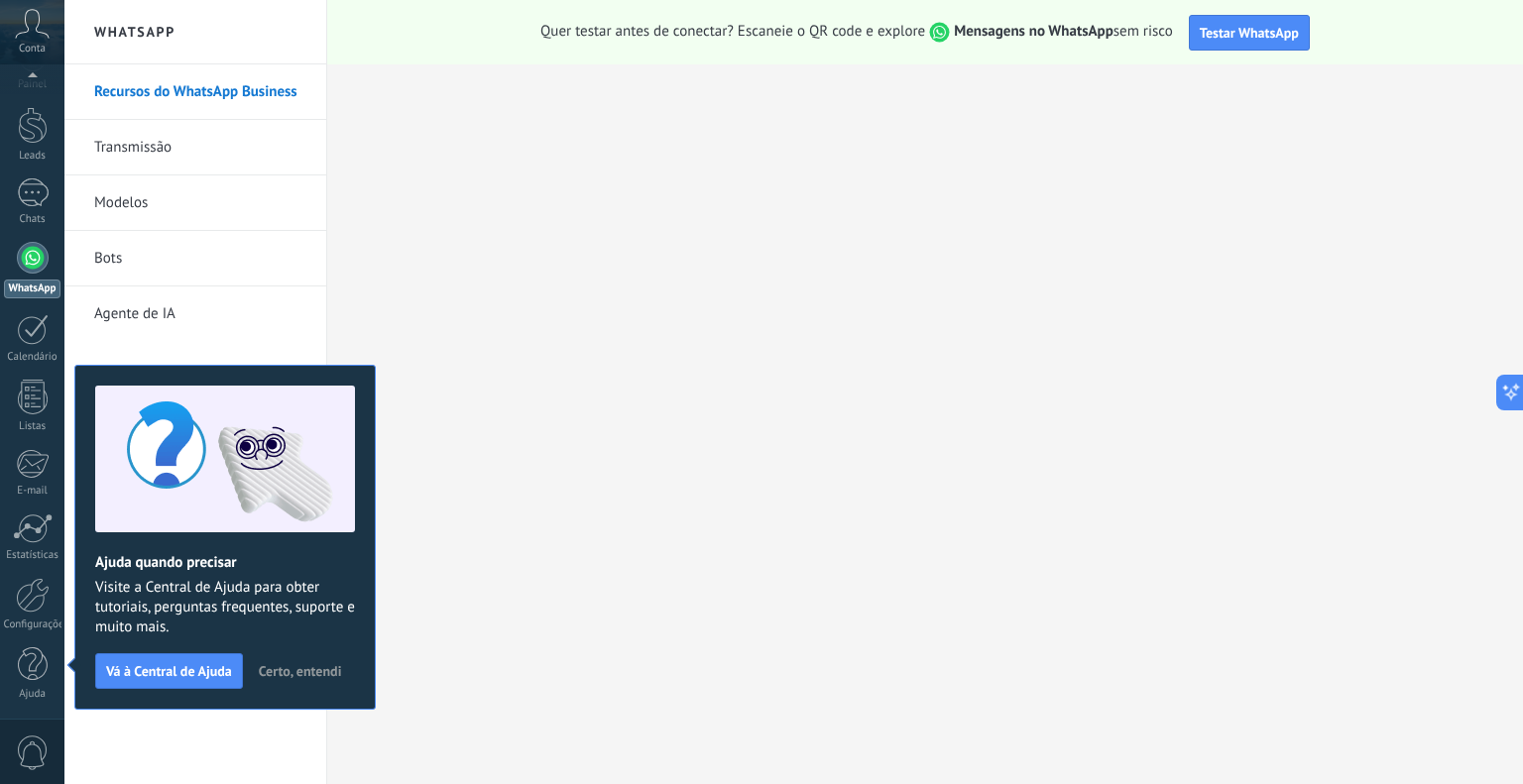 scroll, scrollTop: 0, scrollLeft: 0, axis: both 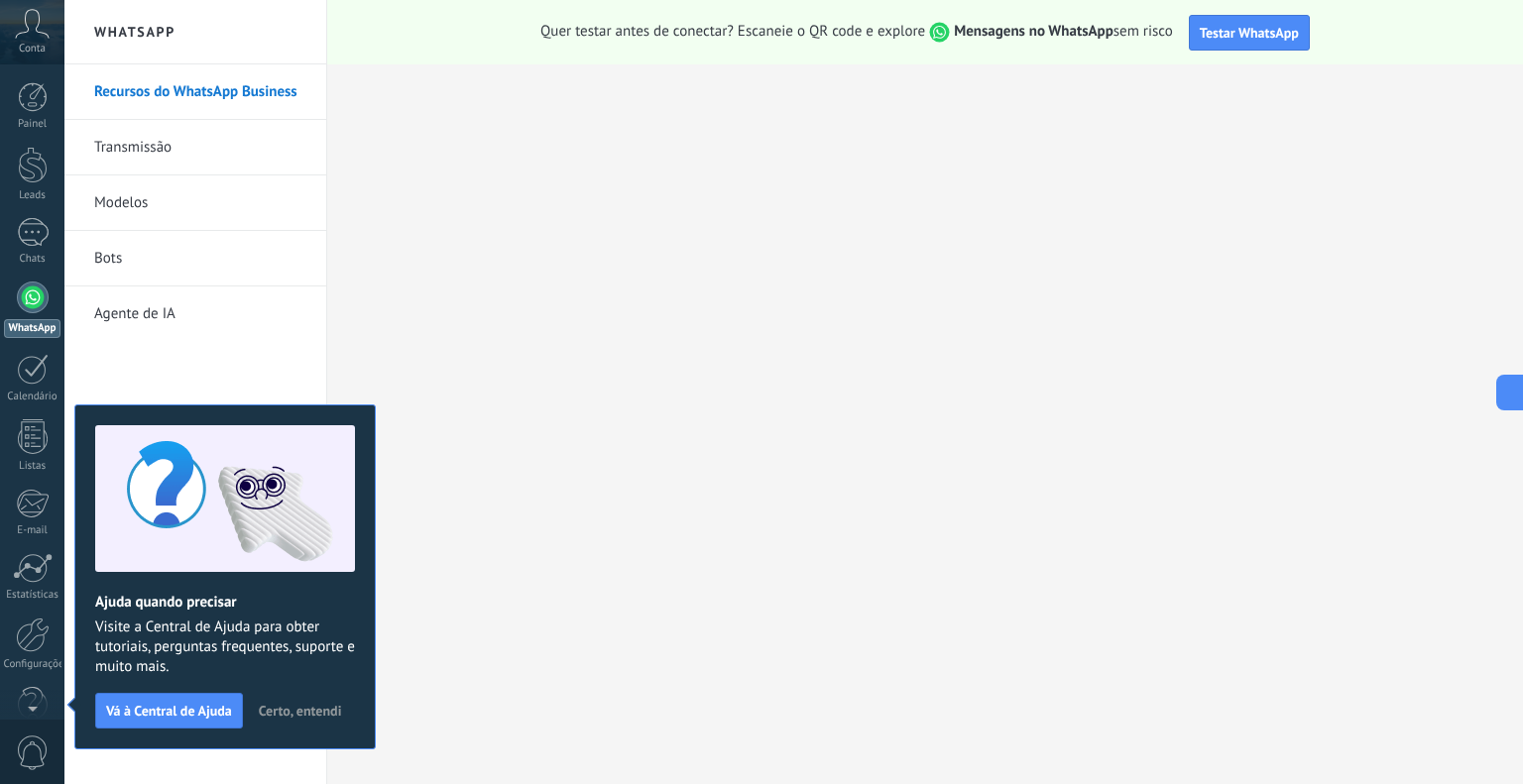click on "Certo, entendi" at bounding box center (300, 711) 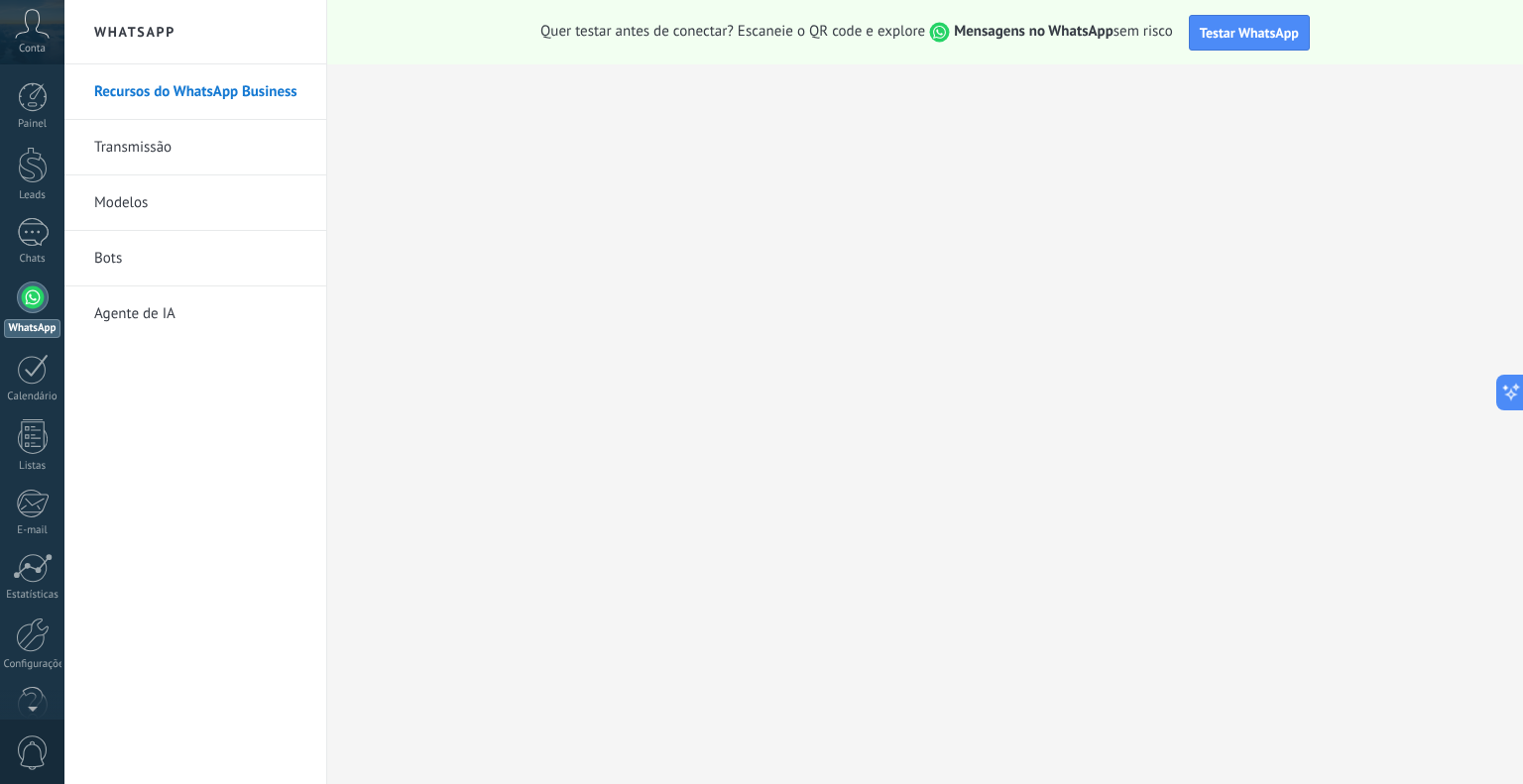 click on "Transmissão" at bounding box center [200, 148] 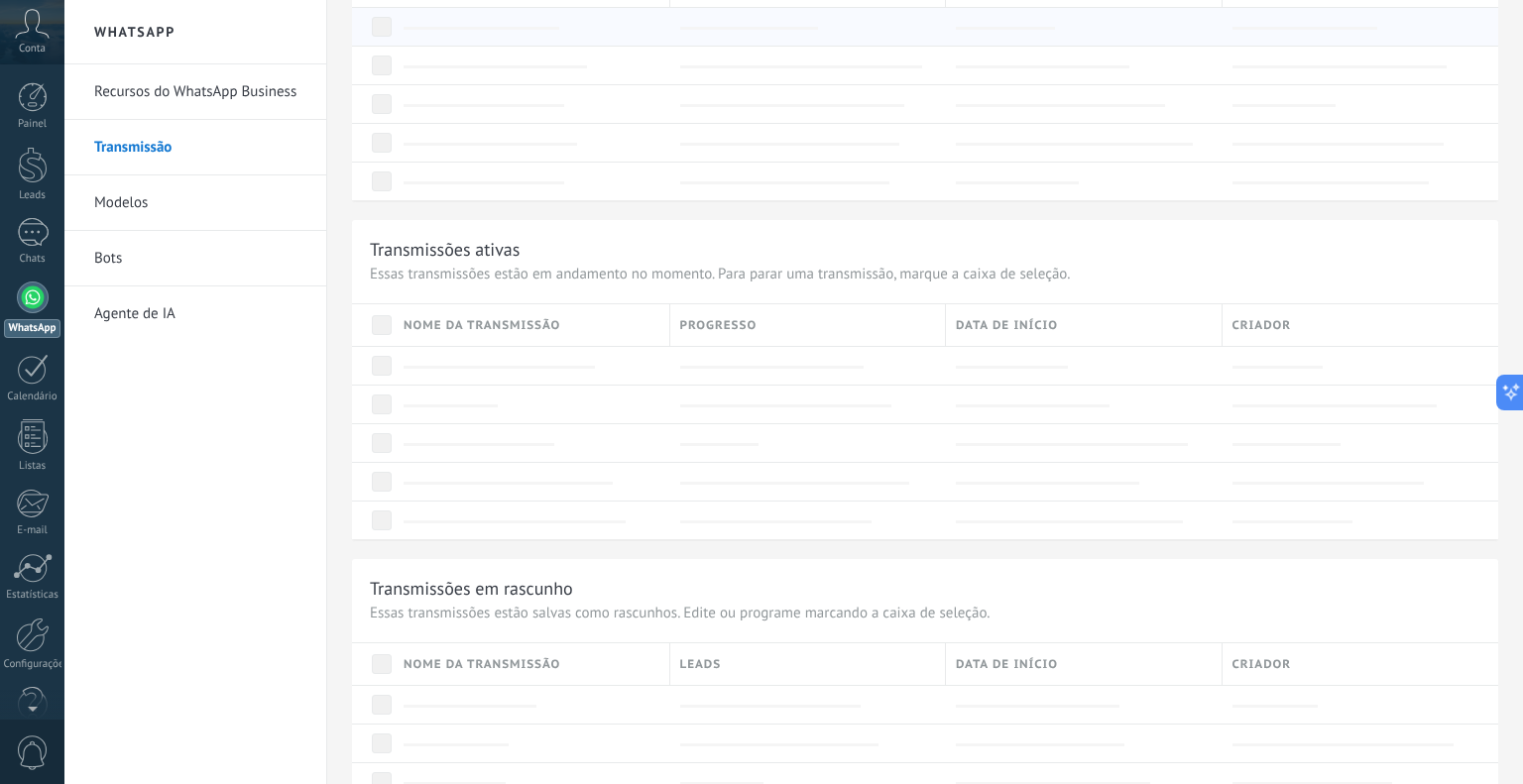 scroll, scrollTop: 949, scrollLeft: 0, axis: vertical 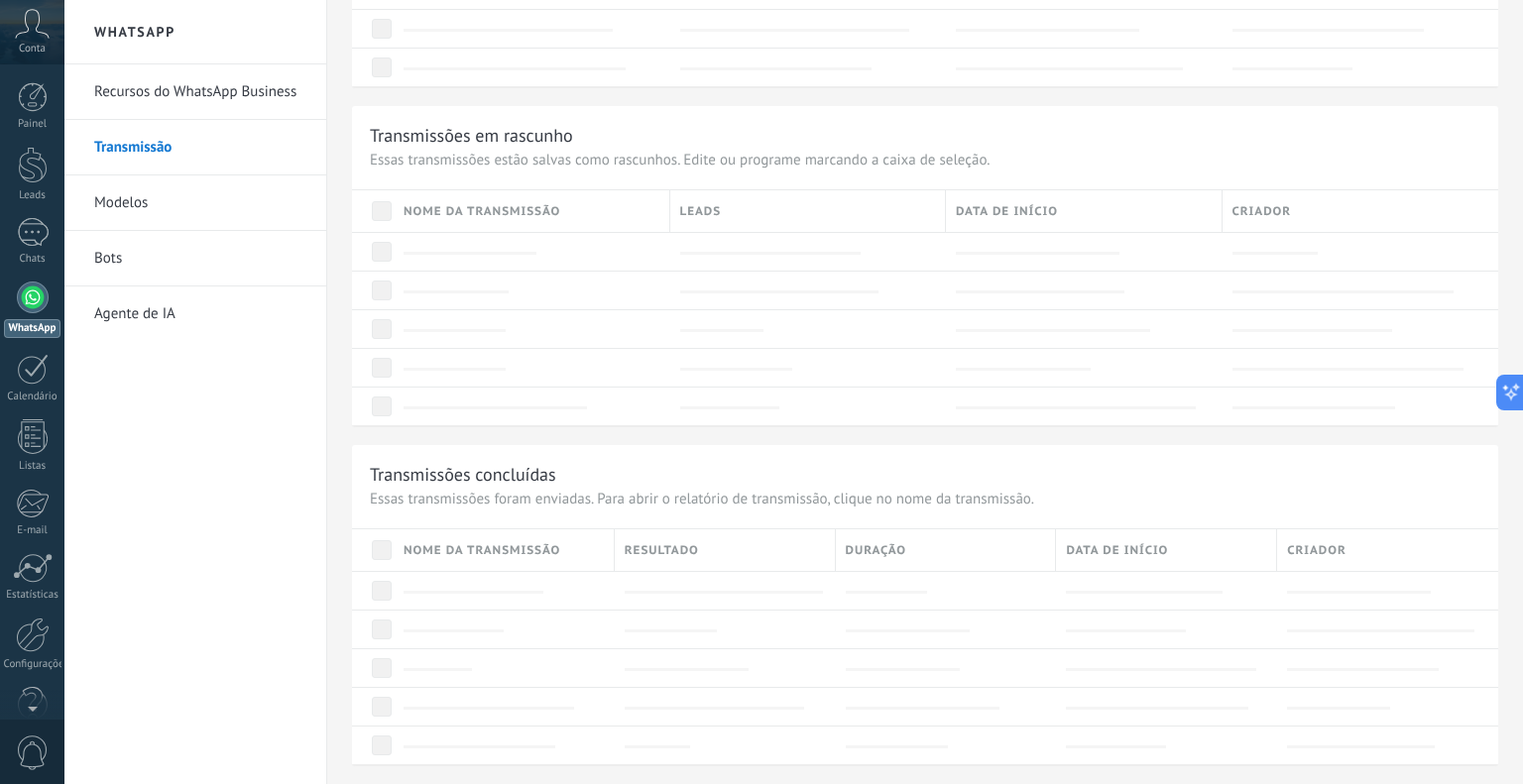 click on "0" at bounding box center [33, 752] 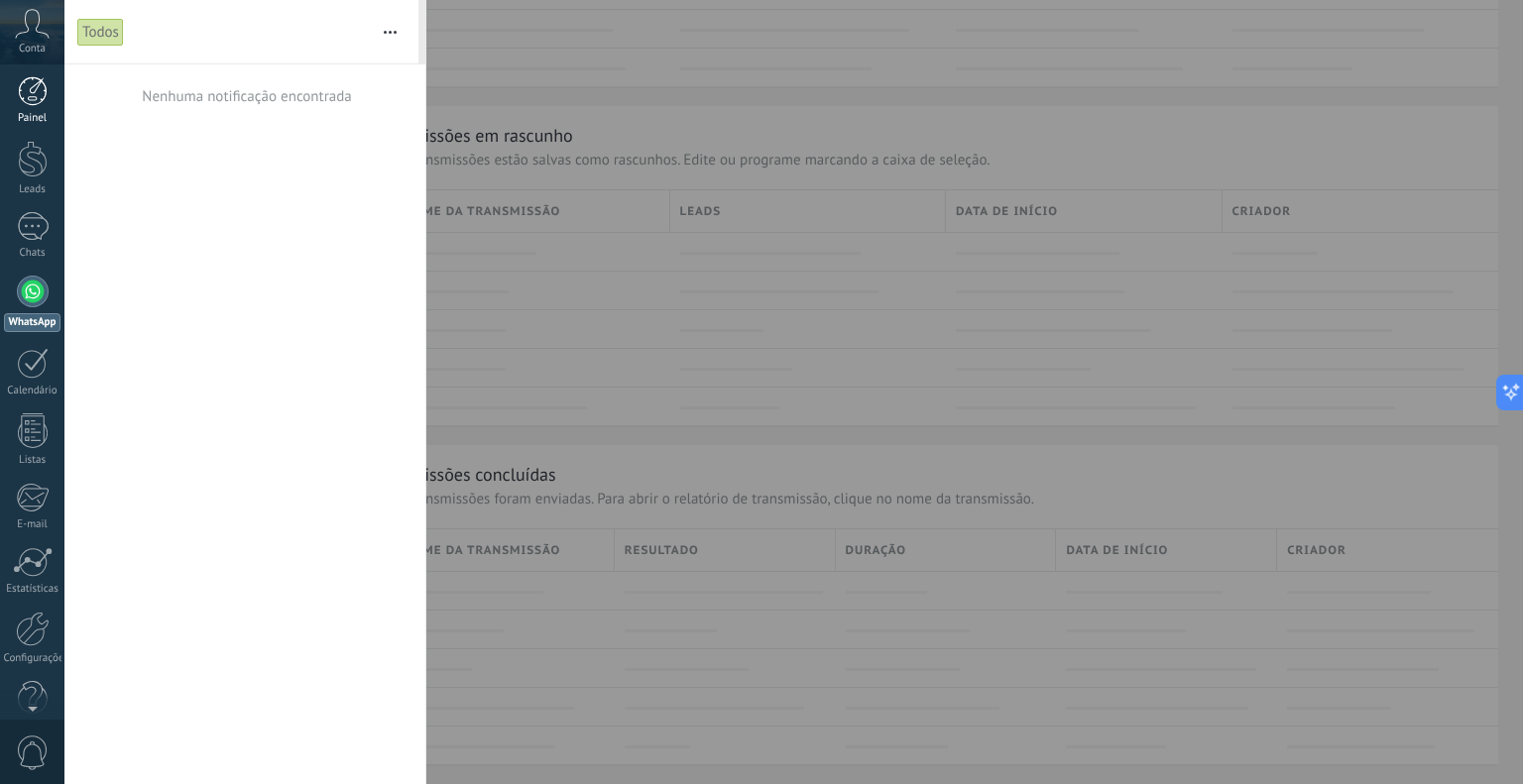 scroll, scrollTop: 0, scrollLeft: 0, axis: both 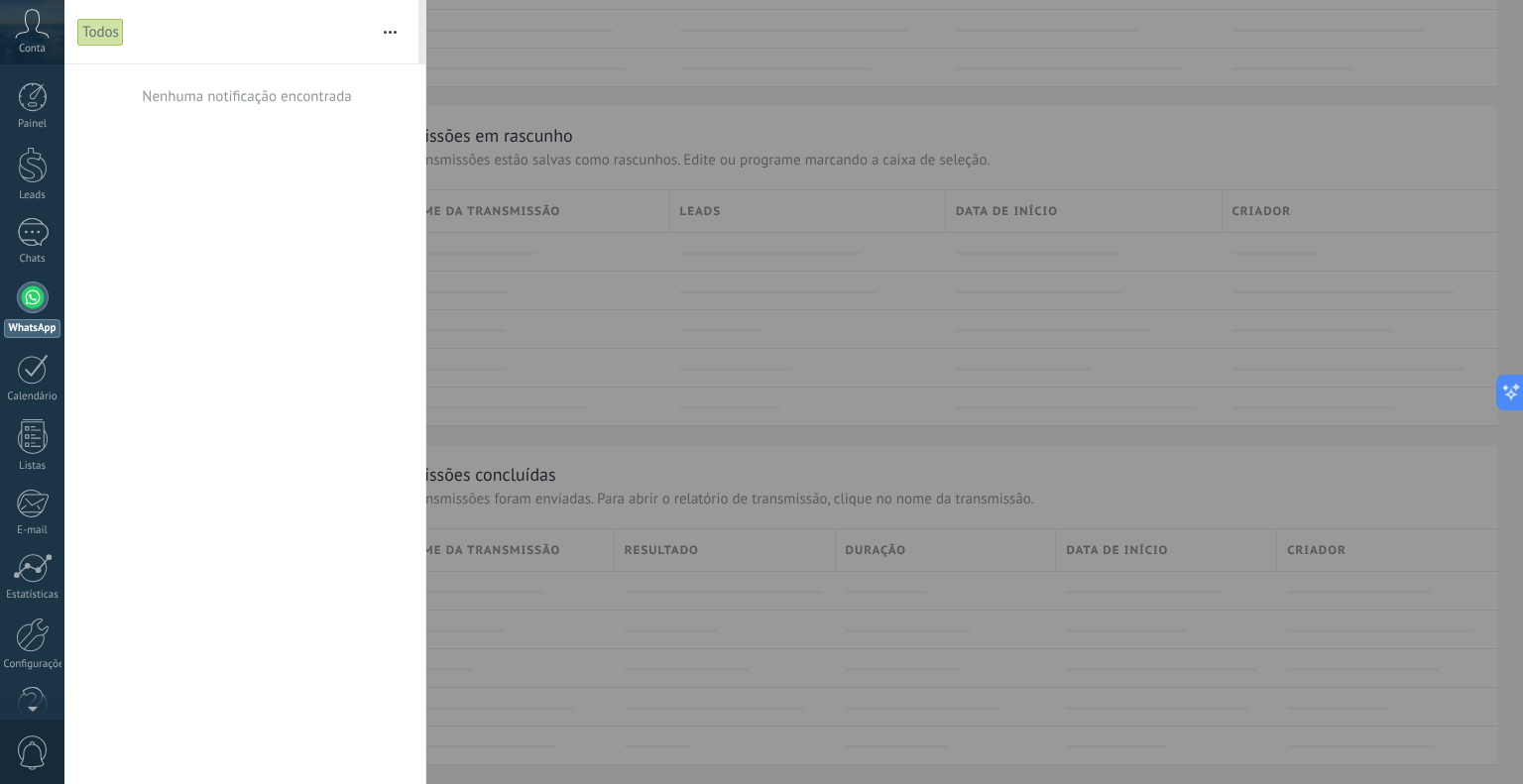 click on "Conta" at bounding box center (32, 49) 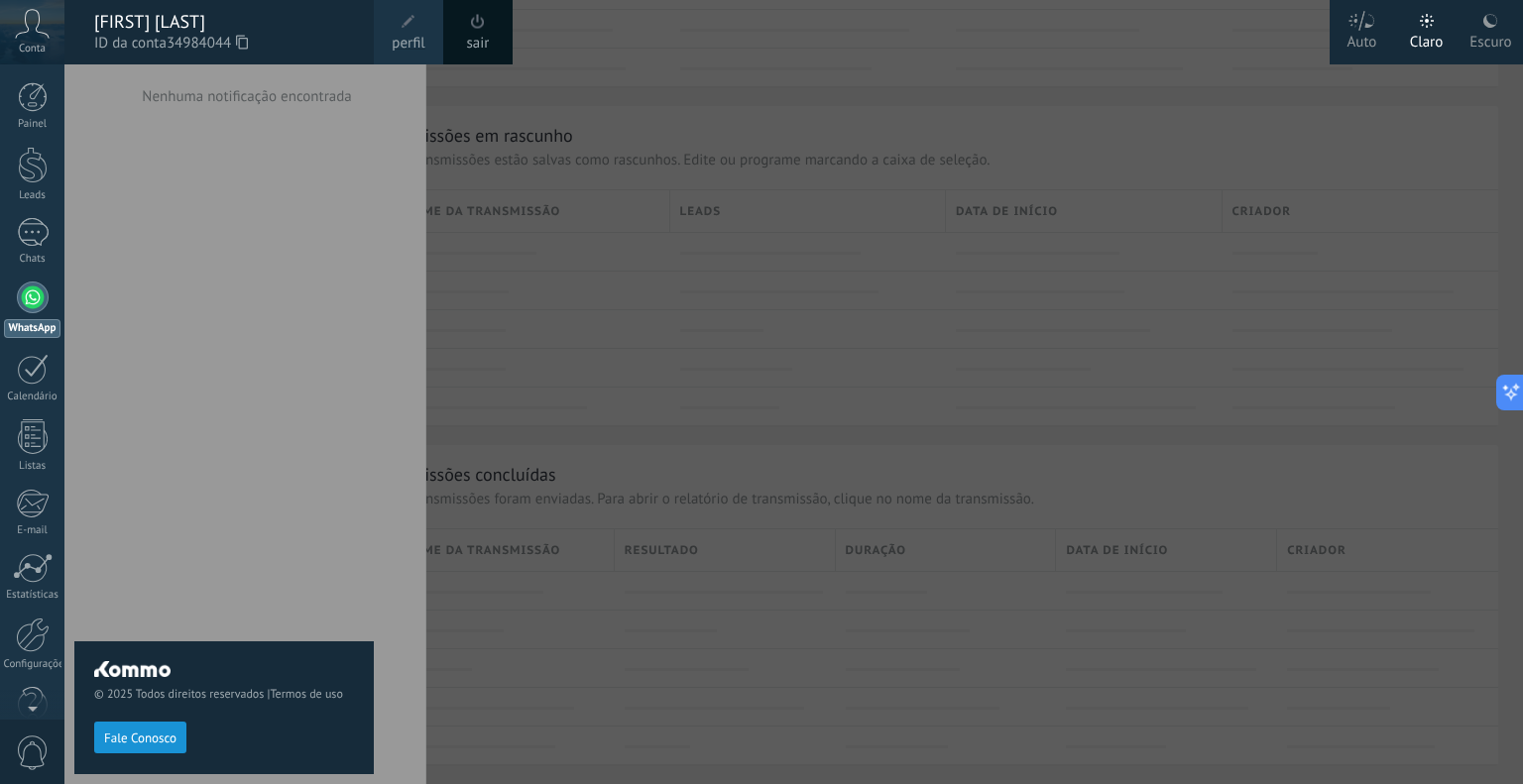 click on "perfil" at bounding box center (409, 32) 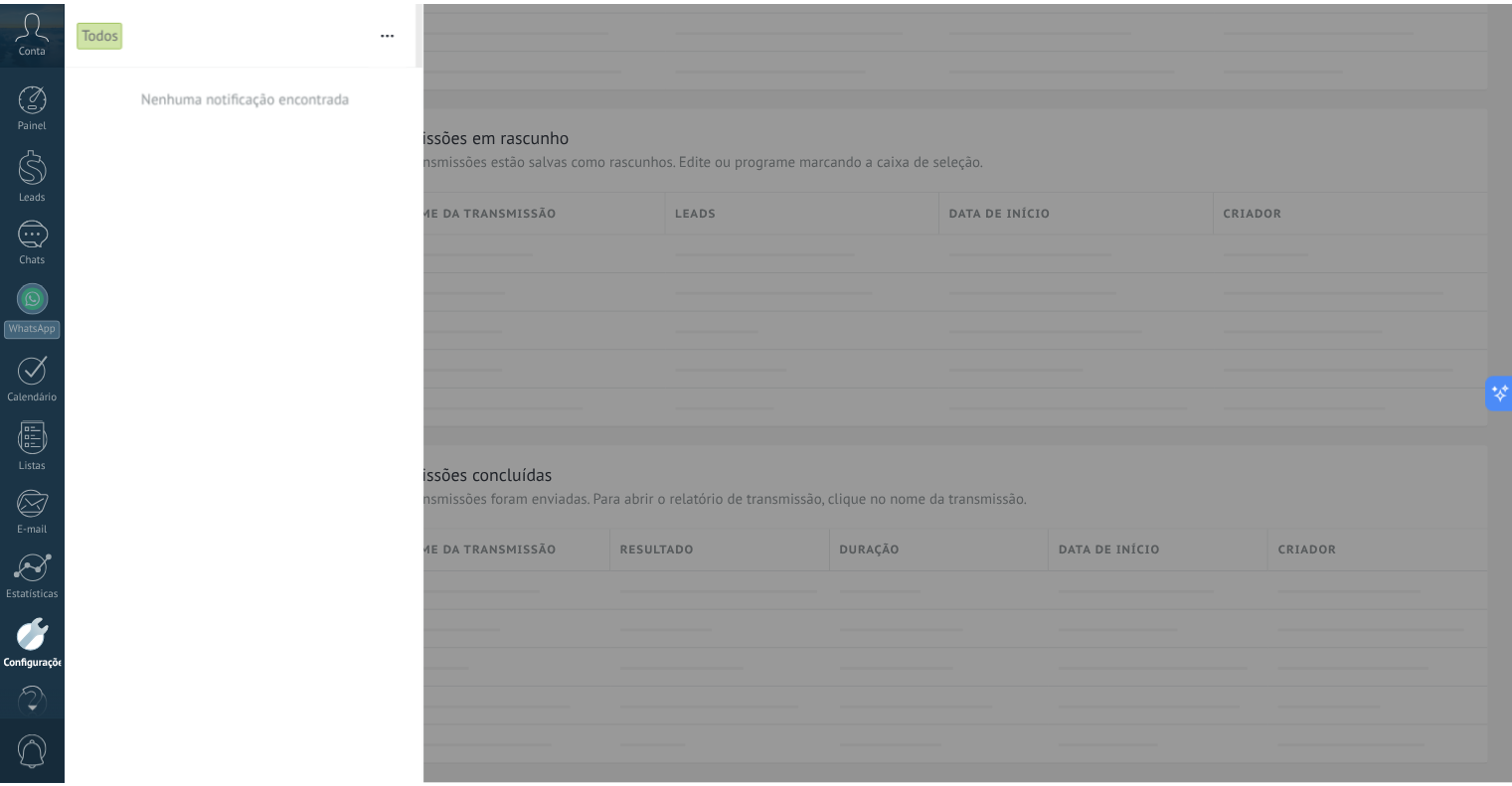 scroll, scrollTop: 40, scrollLeft: 0, axis: vertical 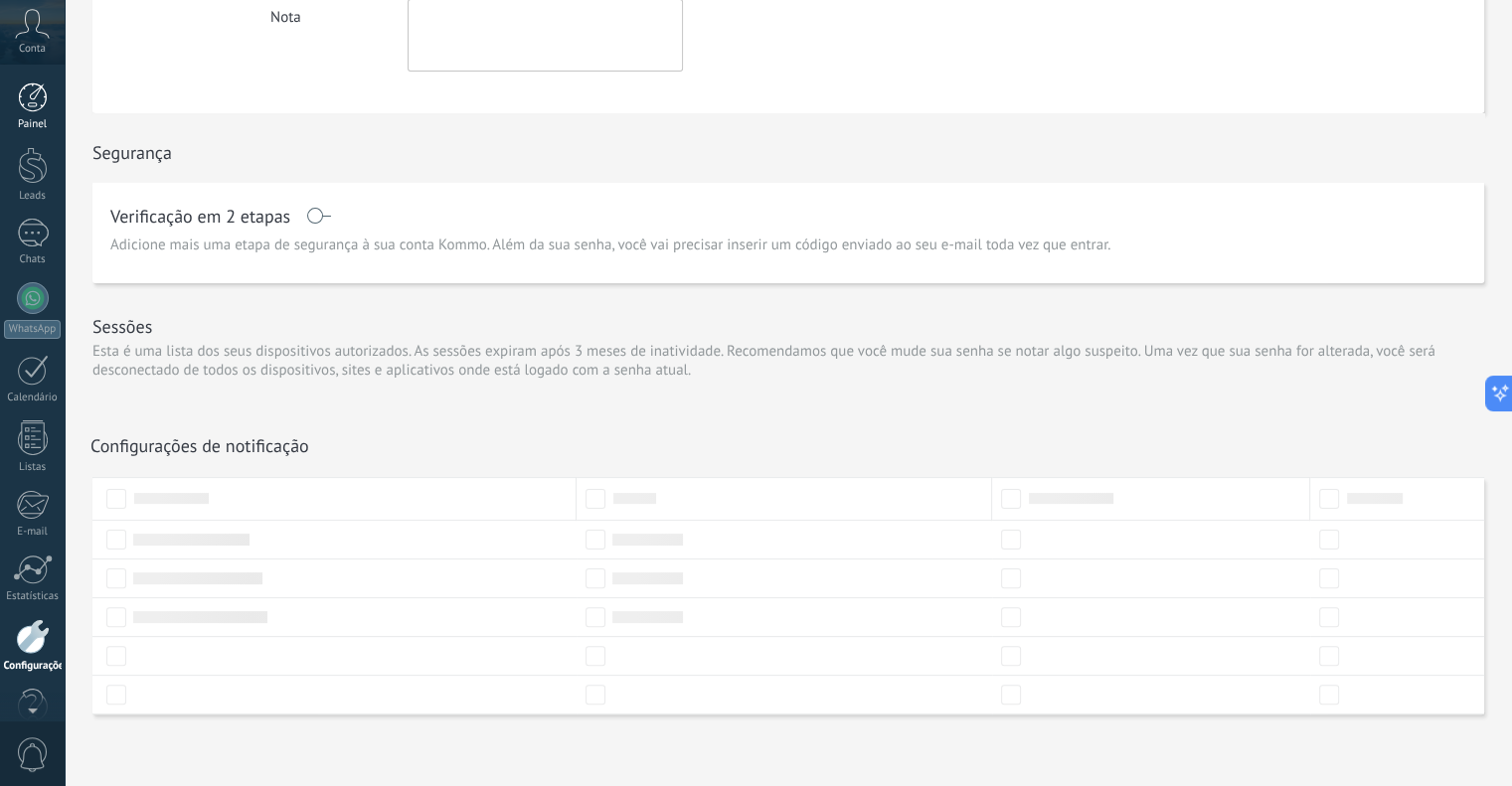 click on "Painel" at bounding box center [32, 106] 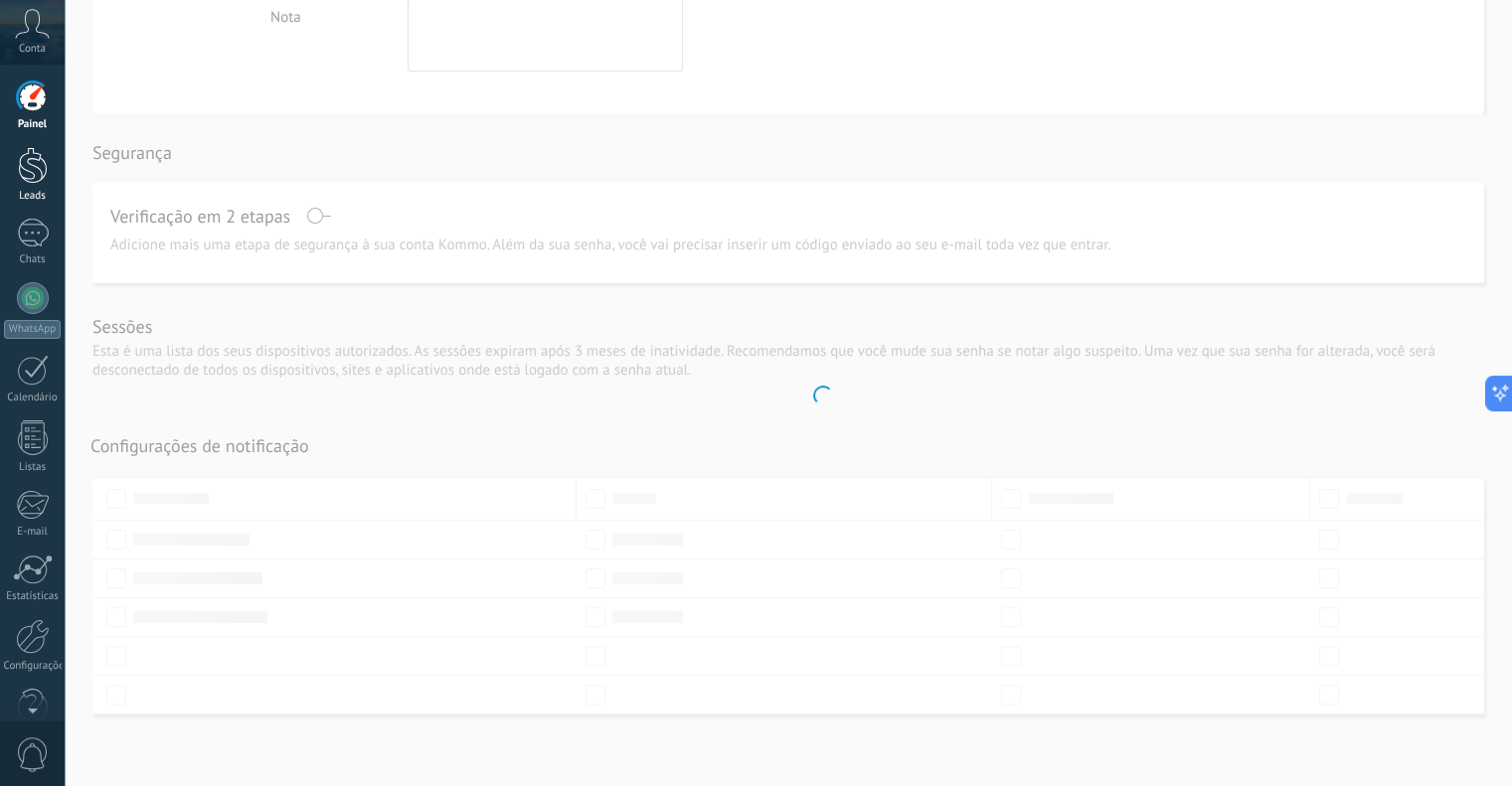 click at bounding box center (33, 165) 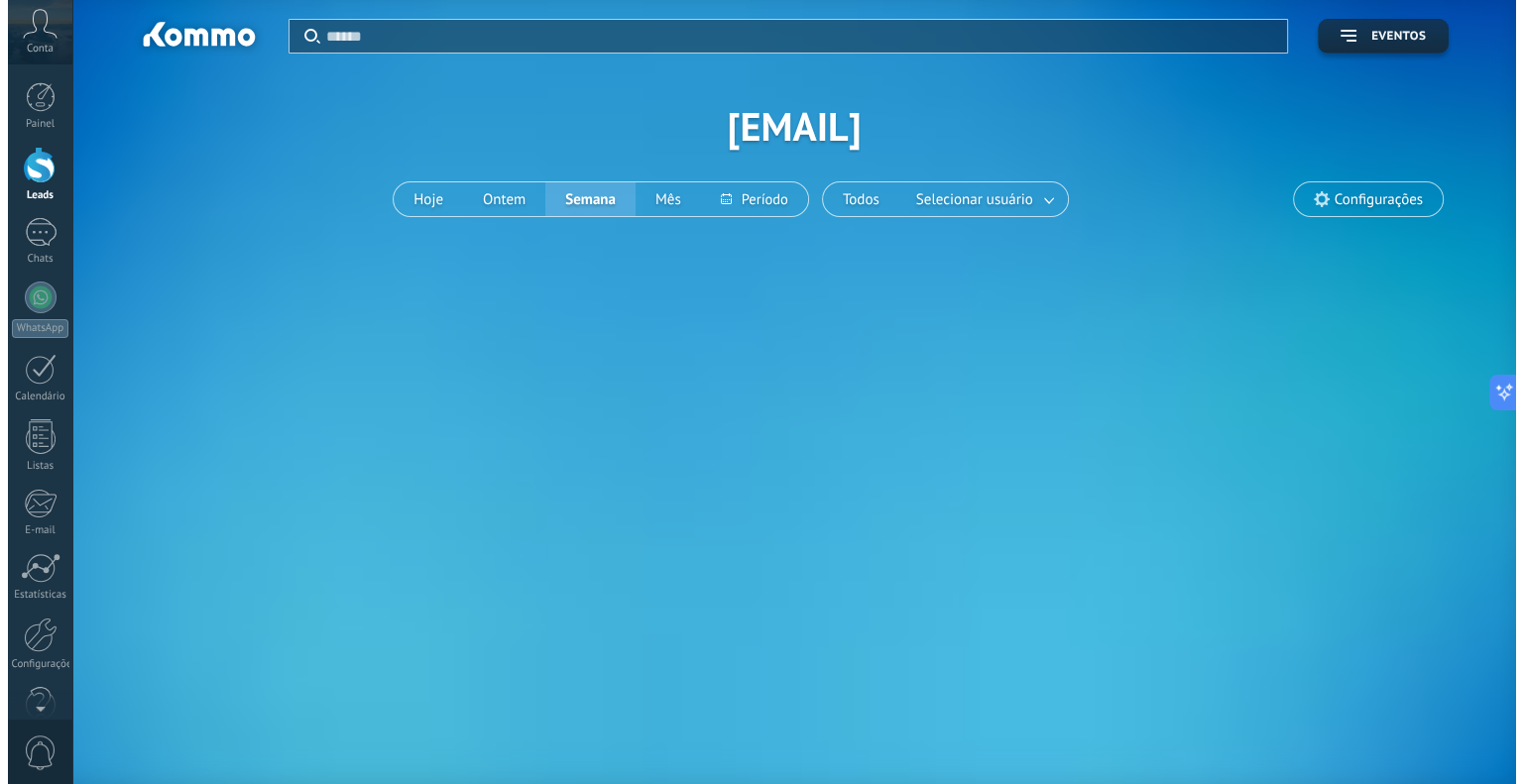 scroll, scrollTop: 0, scrollLeft: 0, axis: both 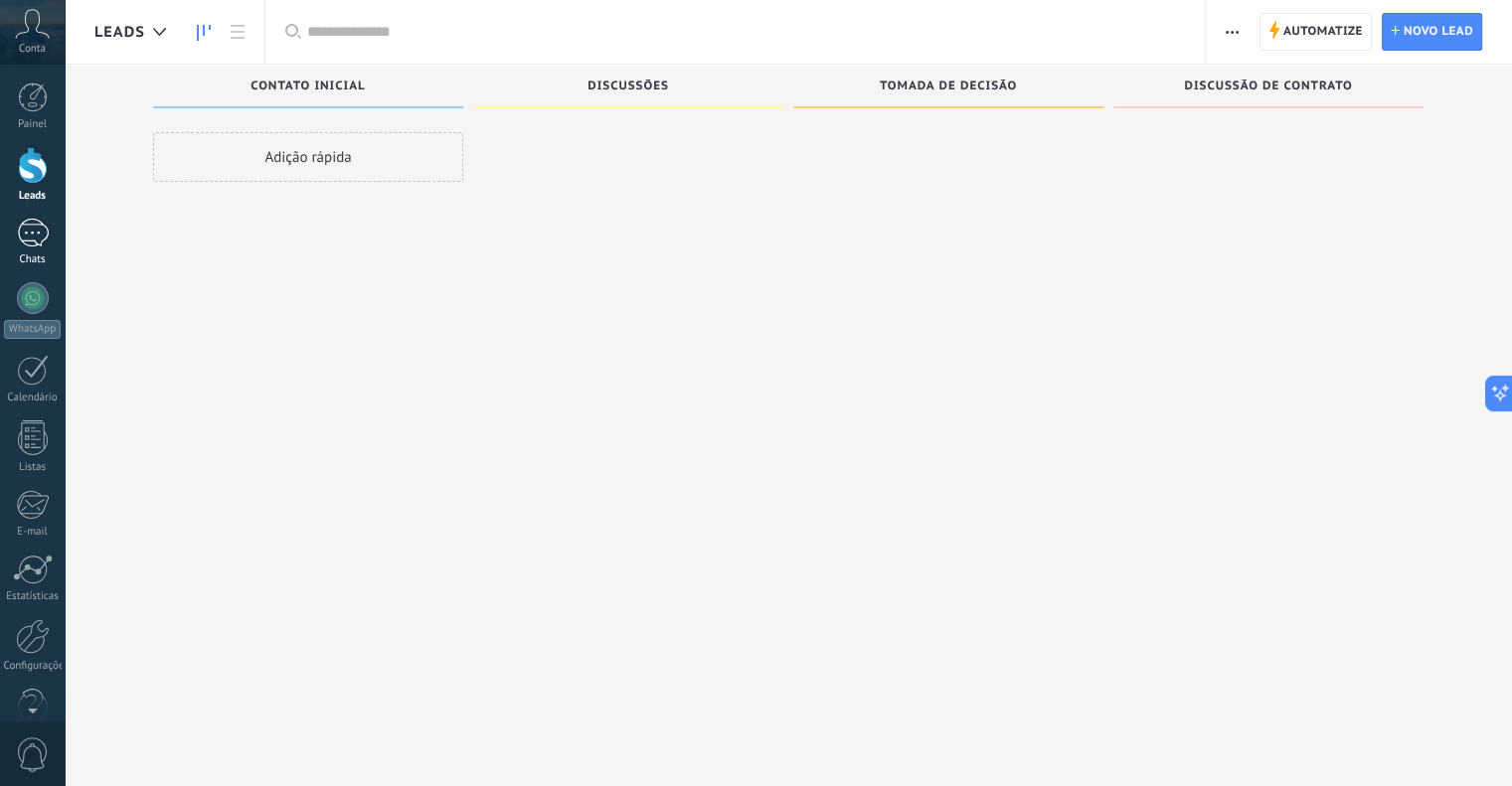 click on "Chats" at bounding box center (33, 259) 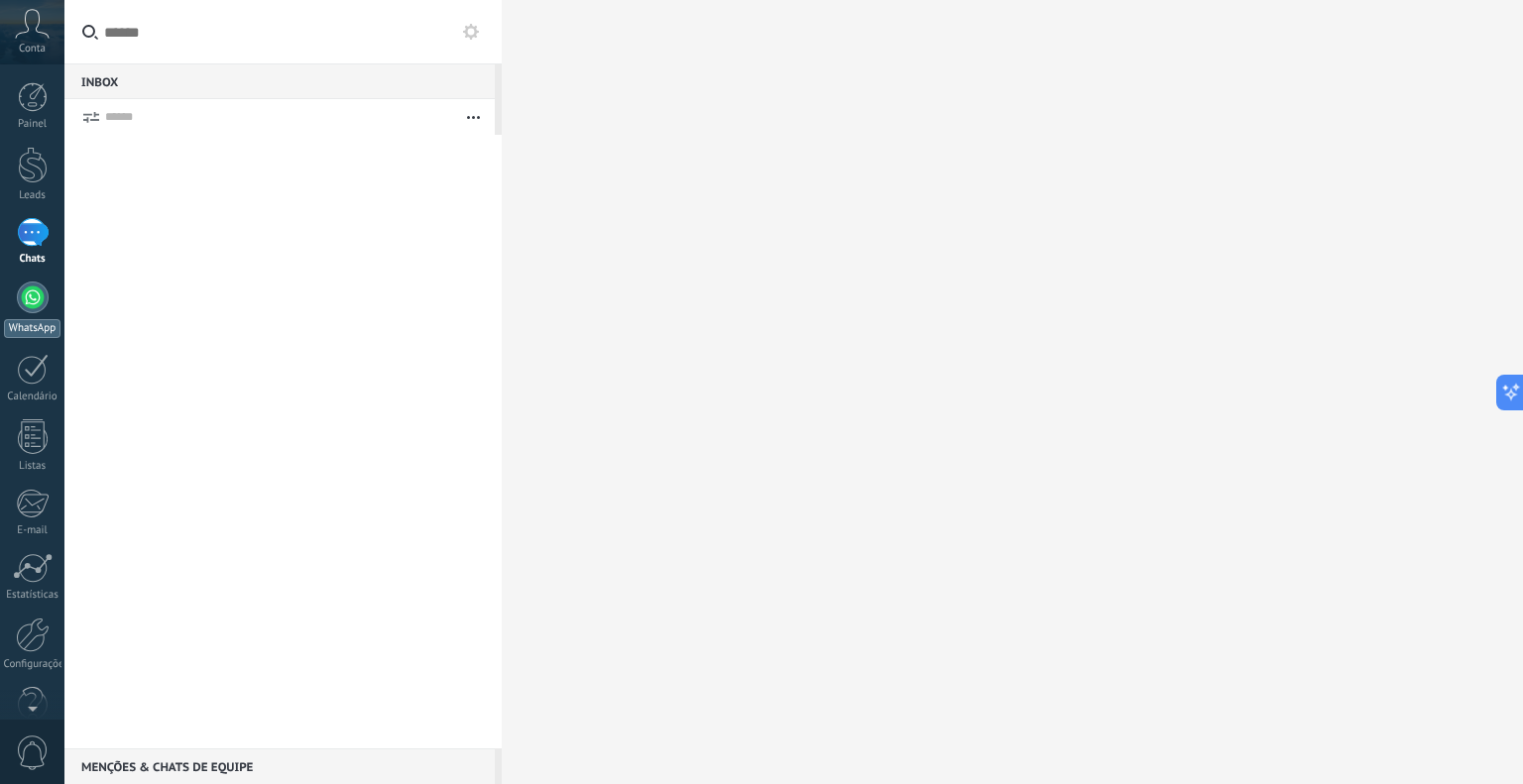 click at bounding box center (33, 297) 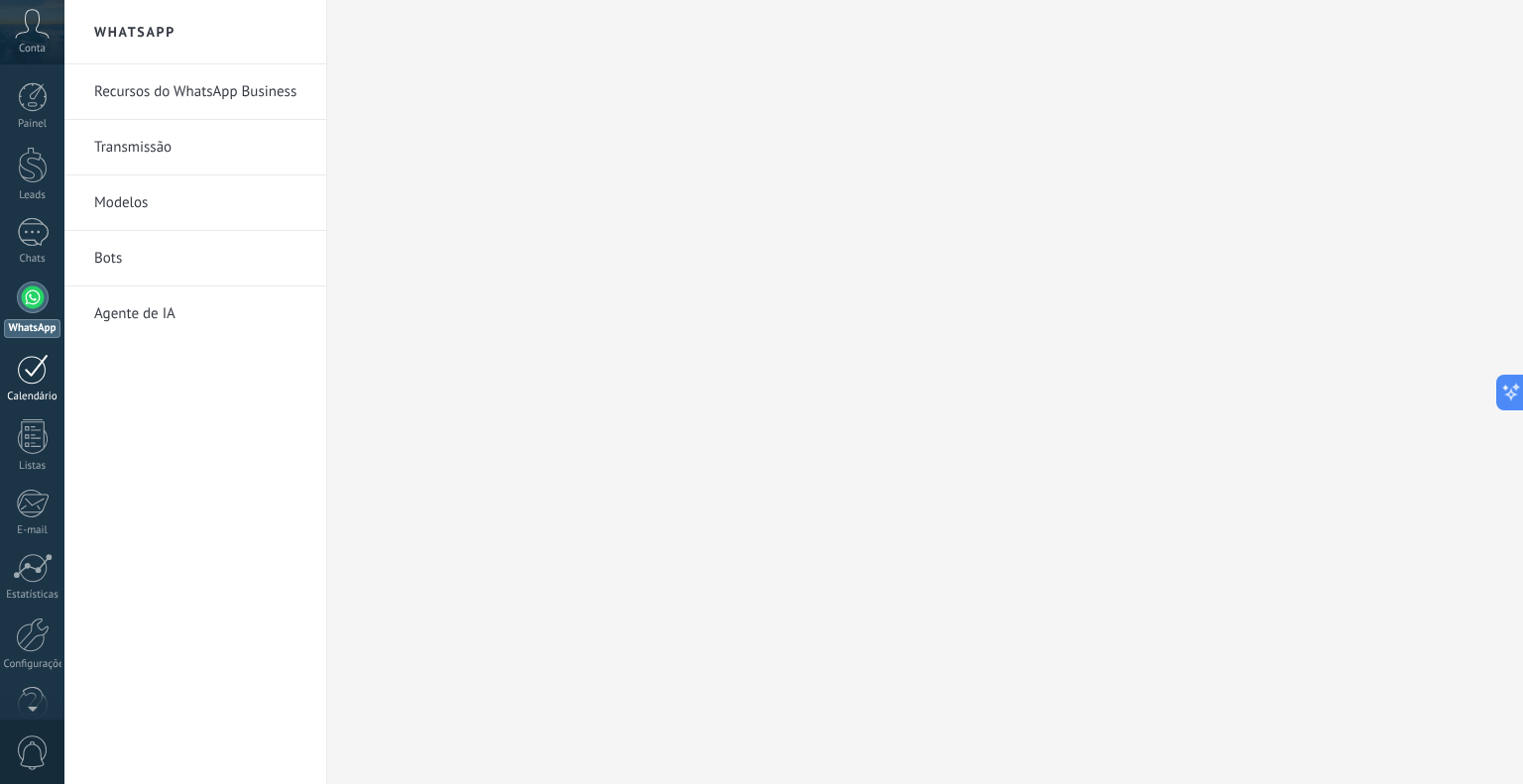 click at bounding box center (33, 369) 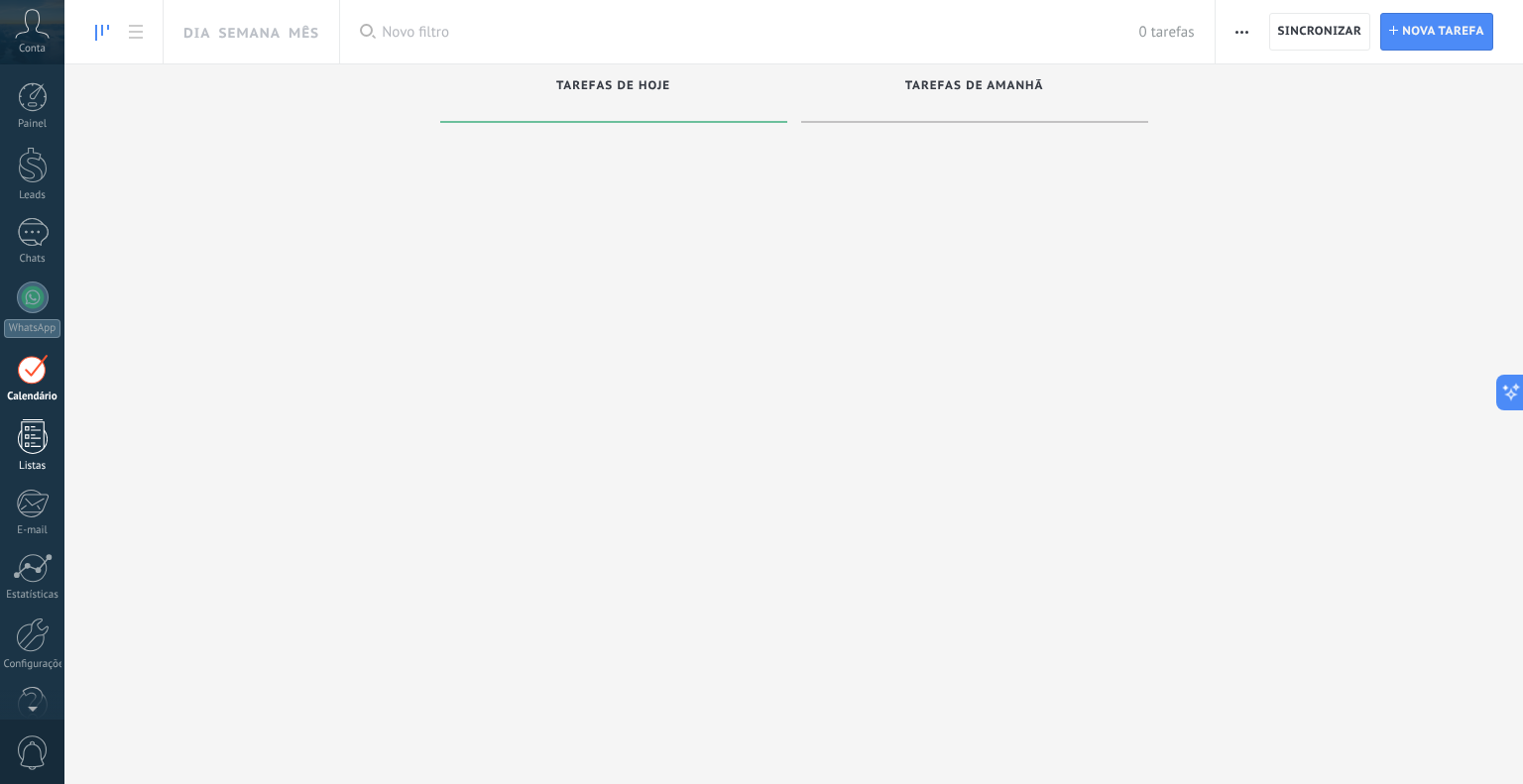 click at bounding box center [33, 436] 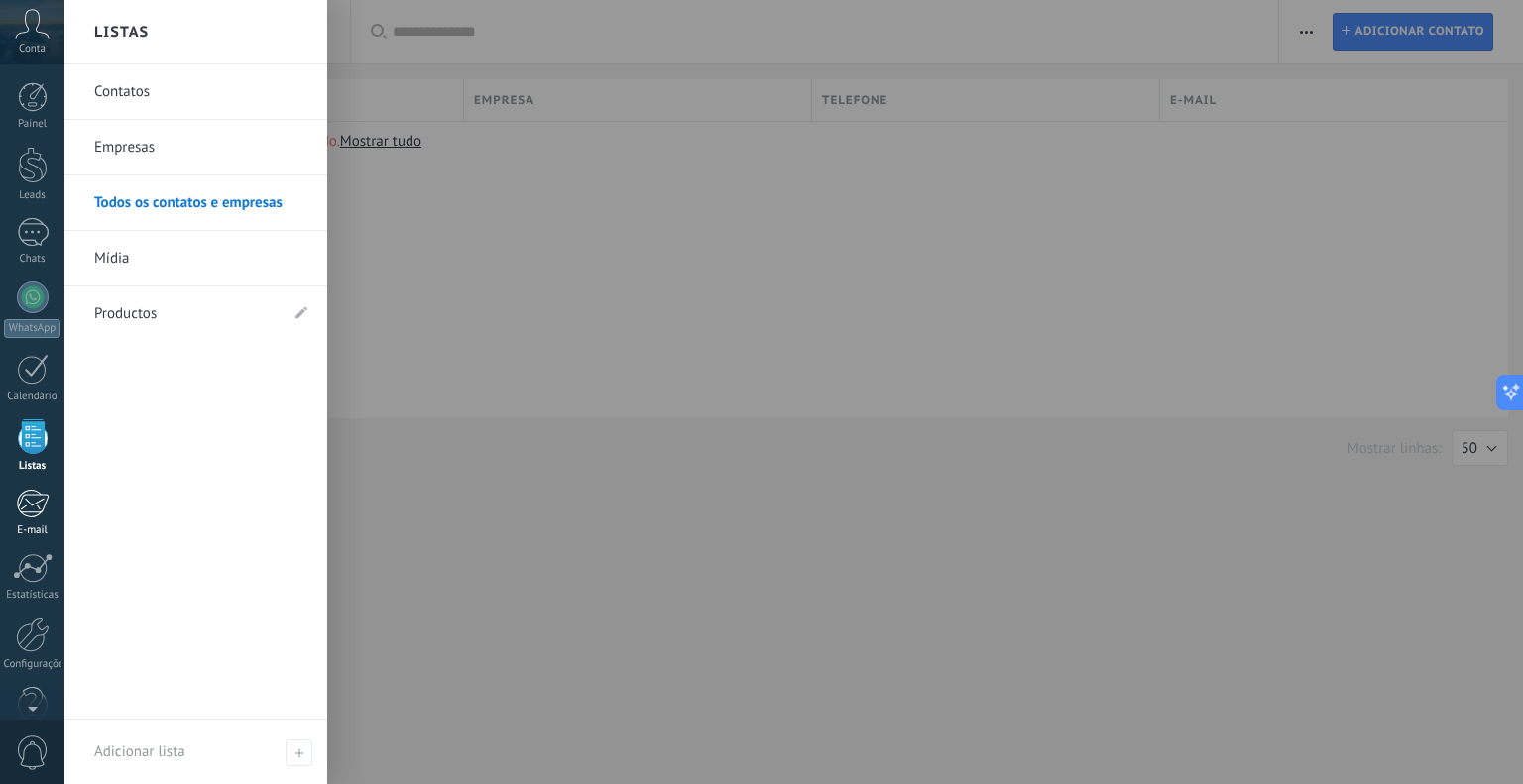 click on "E-mail" at bounding box center [32, 512] 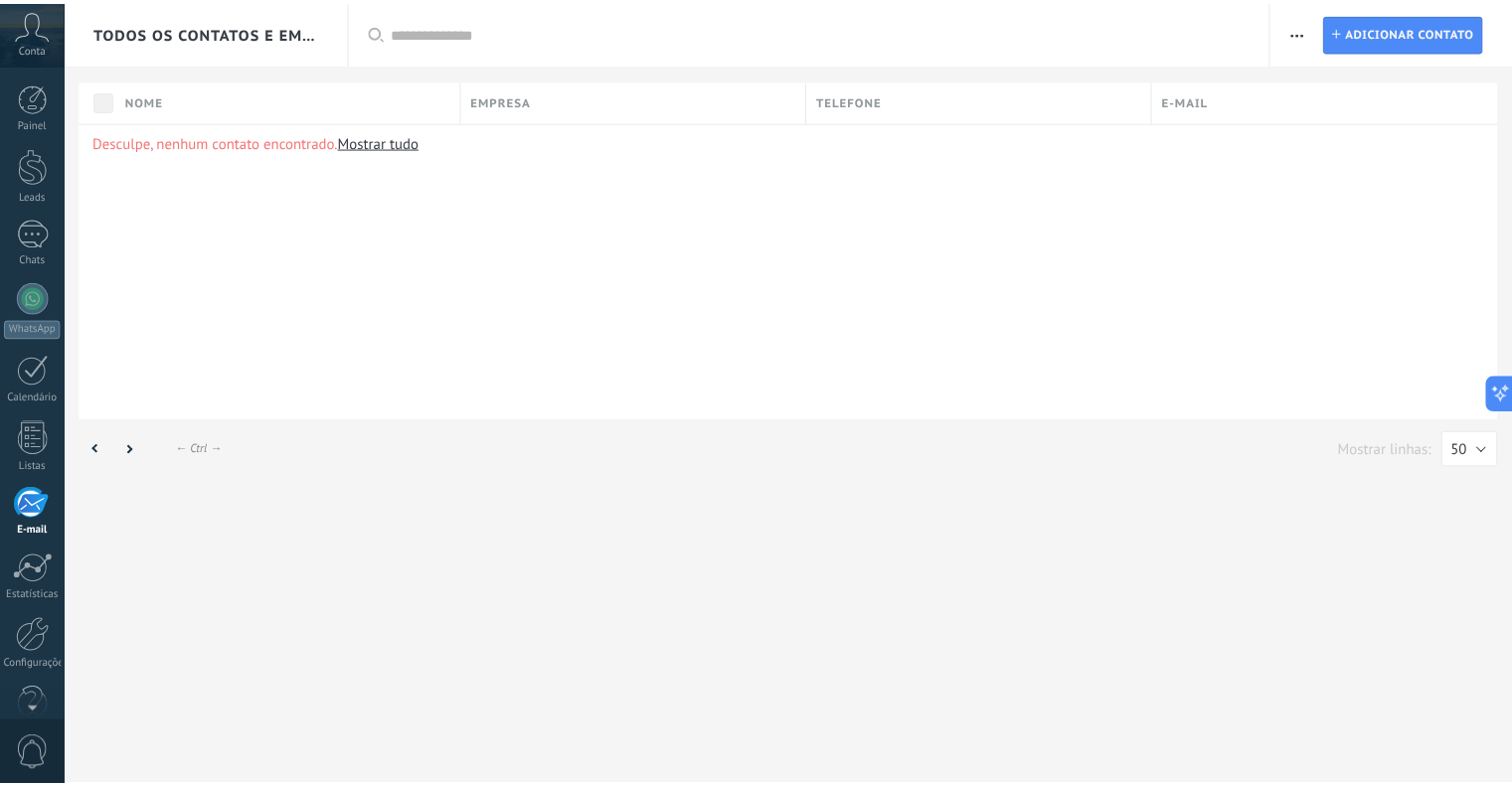 scroll, scrollTop: 40, scrollLeft: 0, axis: vertical 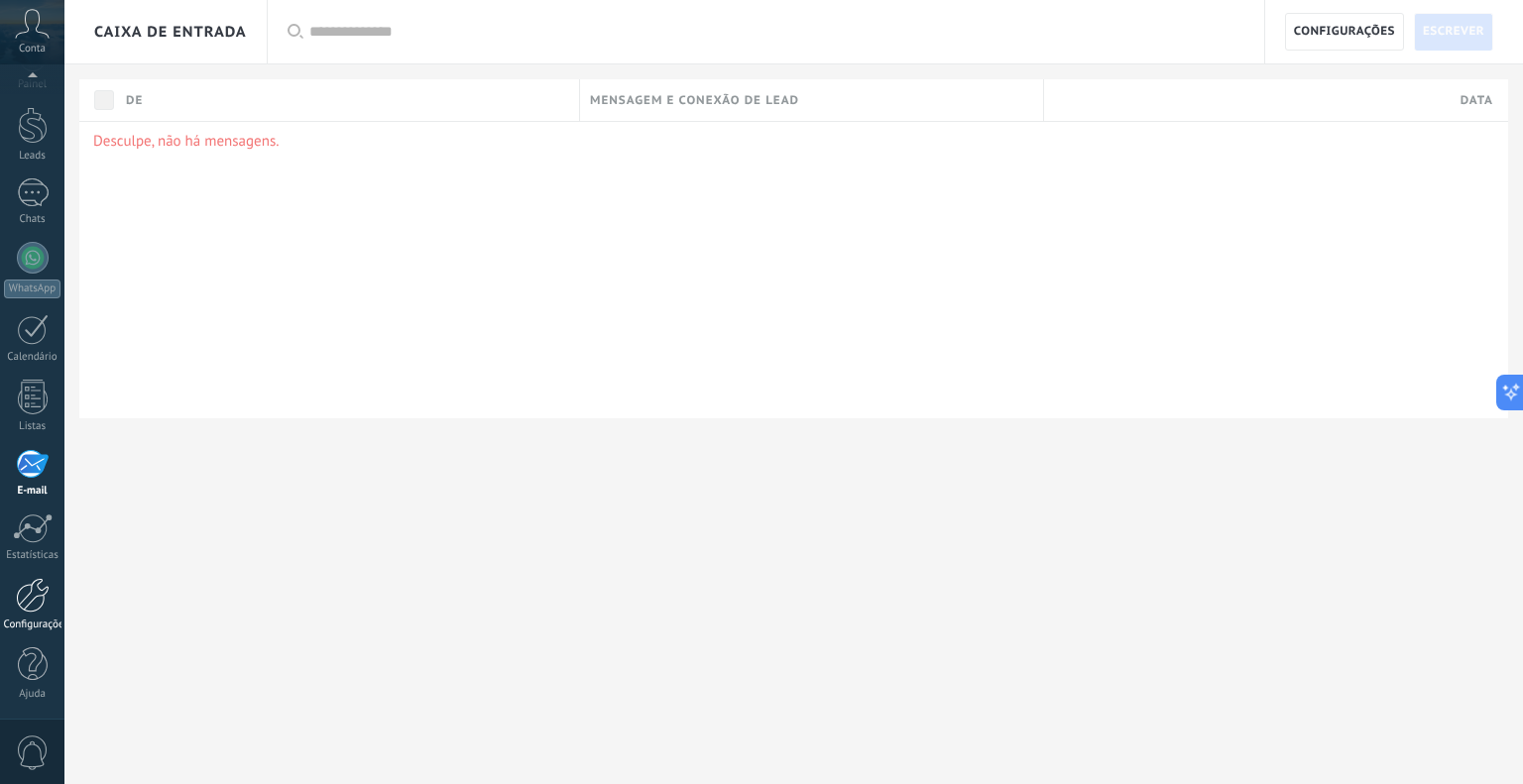 click on "Configurações" at bounding box center (33, 624) 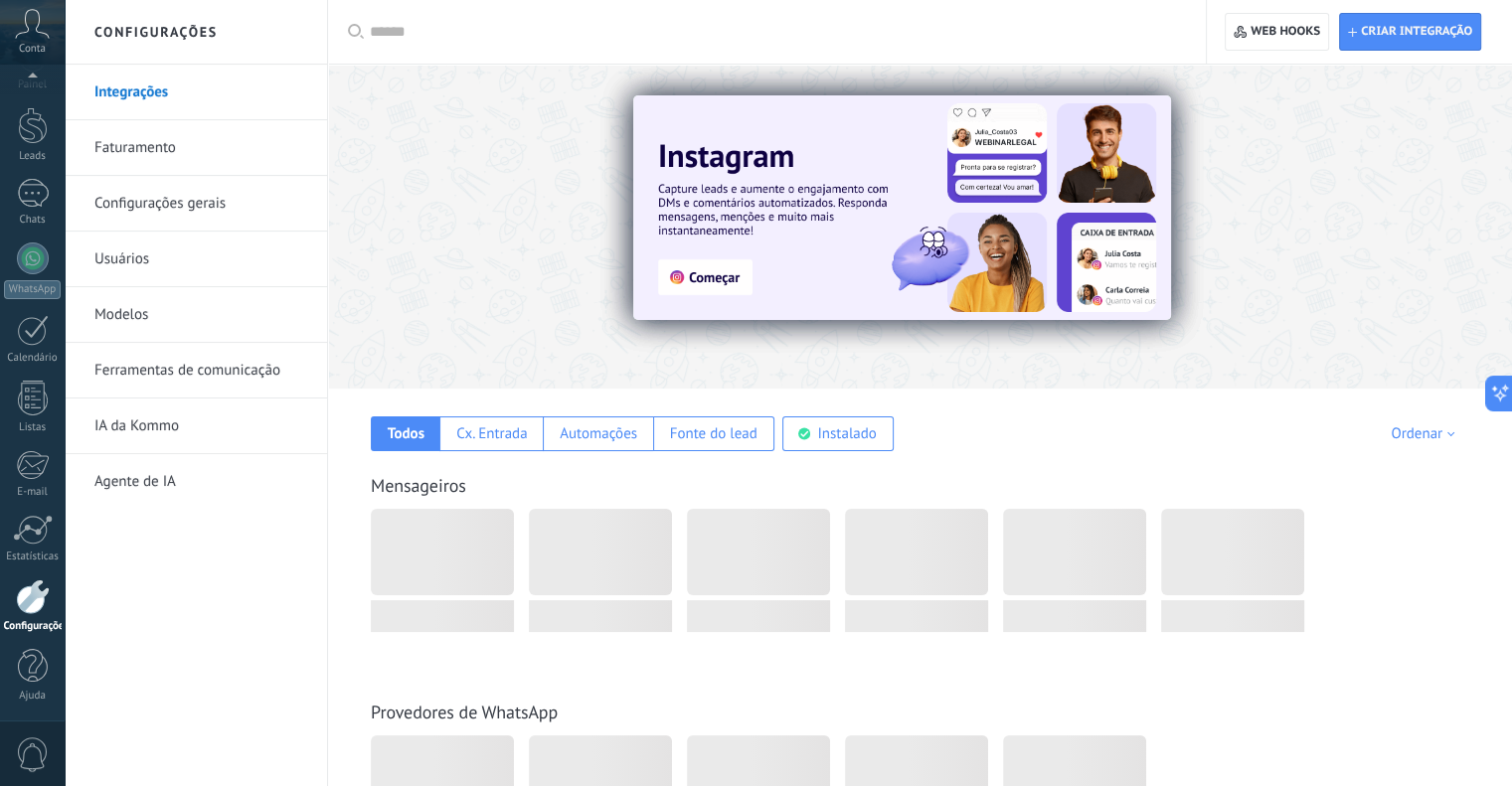 click on "Configurações gerais" at bounding box center (201, 204) 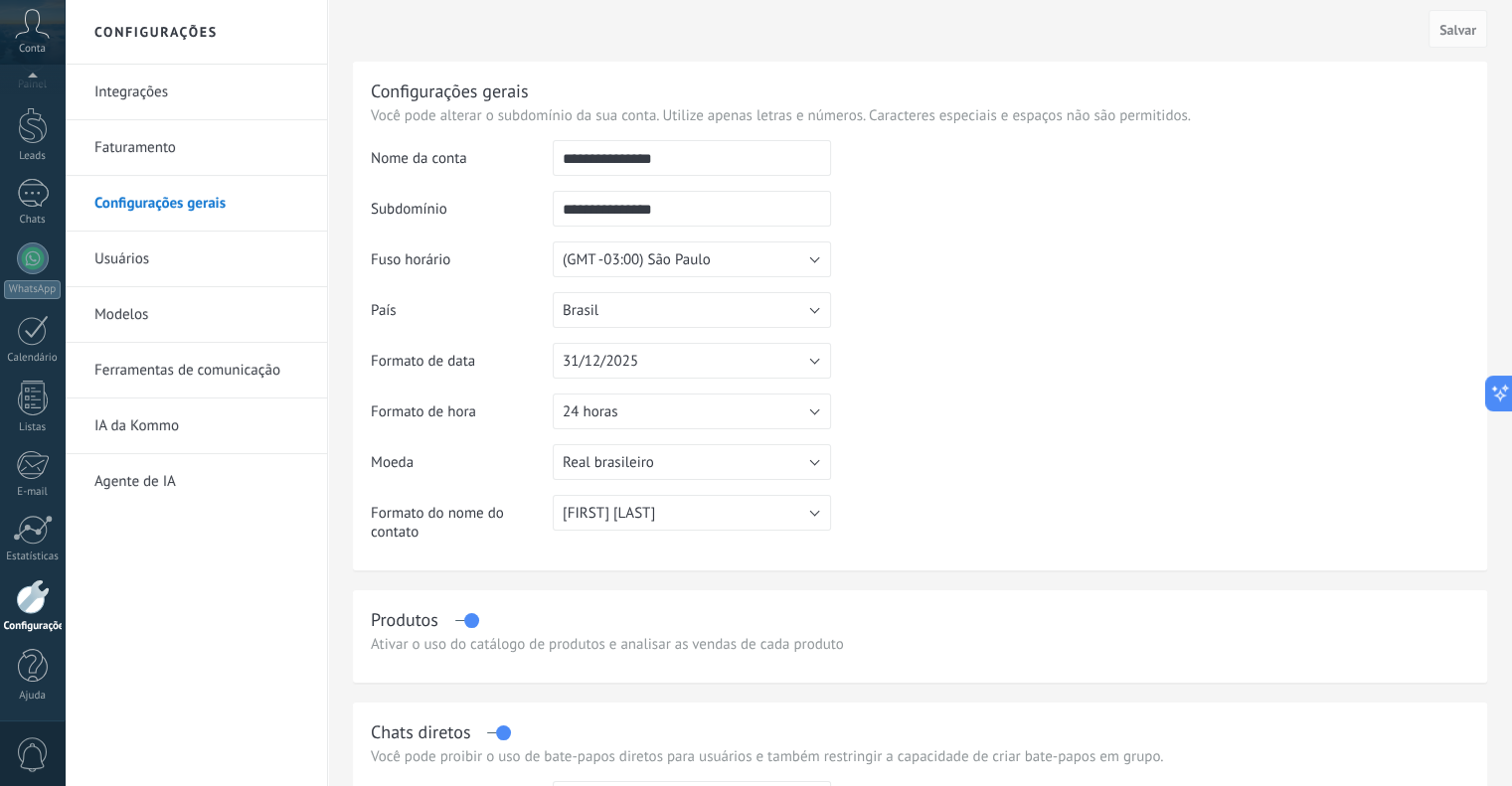 scroll, scrollTop: 0, scrollLeft: 0, axis: both 